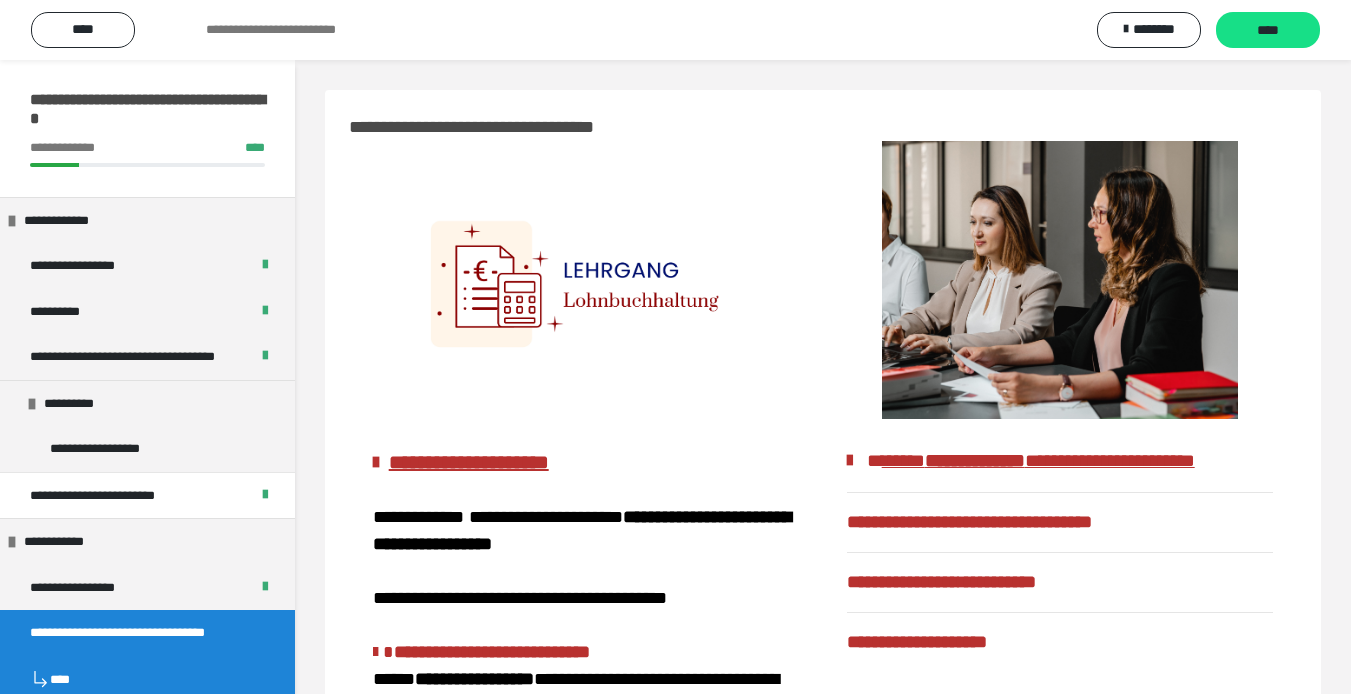 click on "**********" at bounding box center [117, 633] 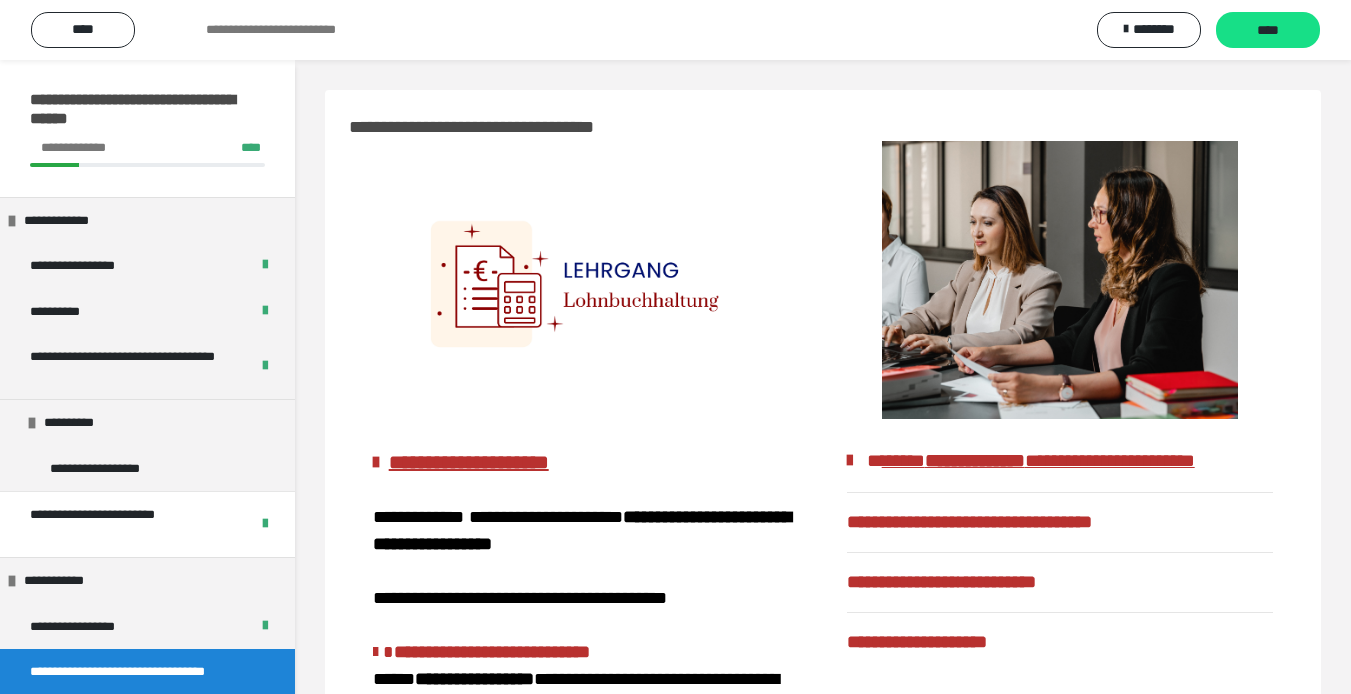 scroll, scrollTop: 0, scrollLeft: 0, axis: both 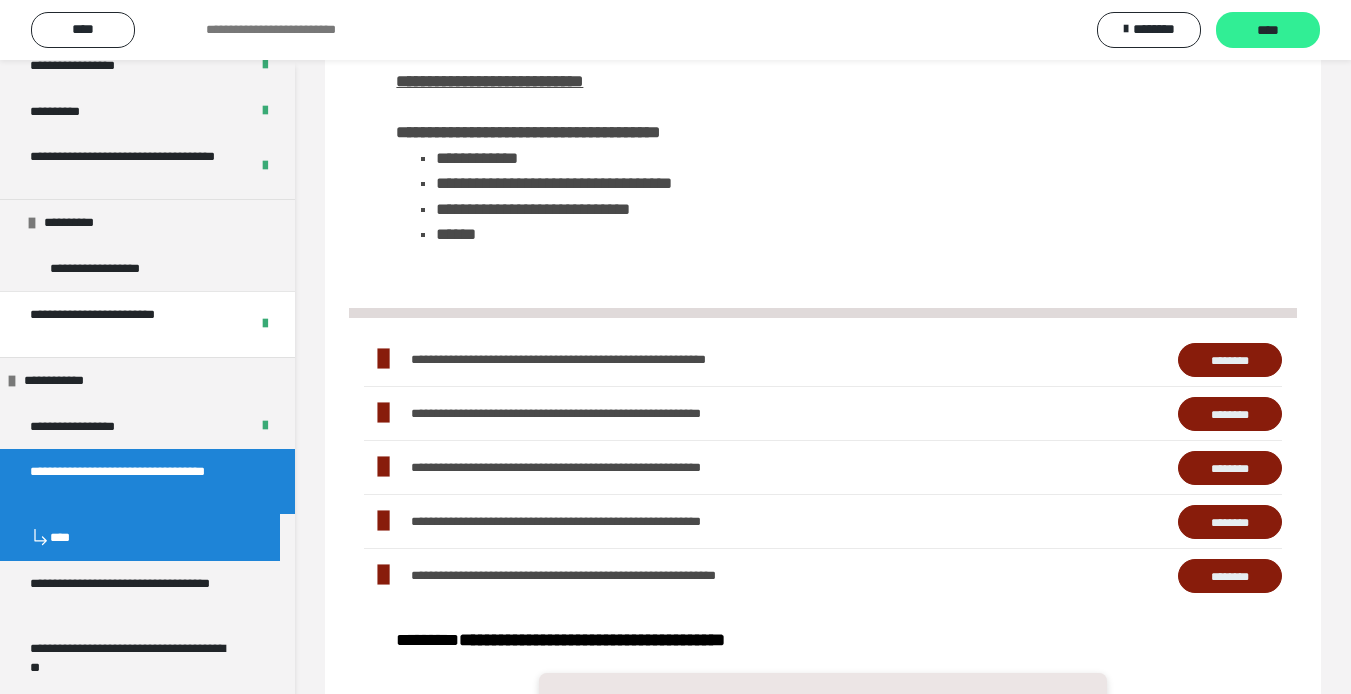 click on "****" at bounding box center (1268, 31) 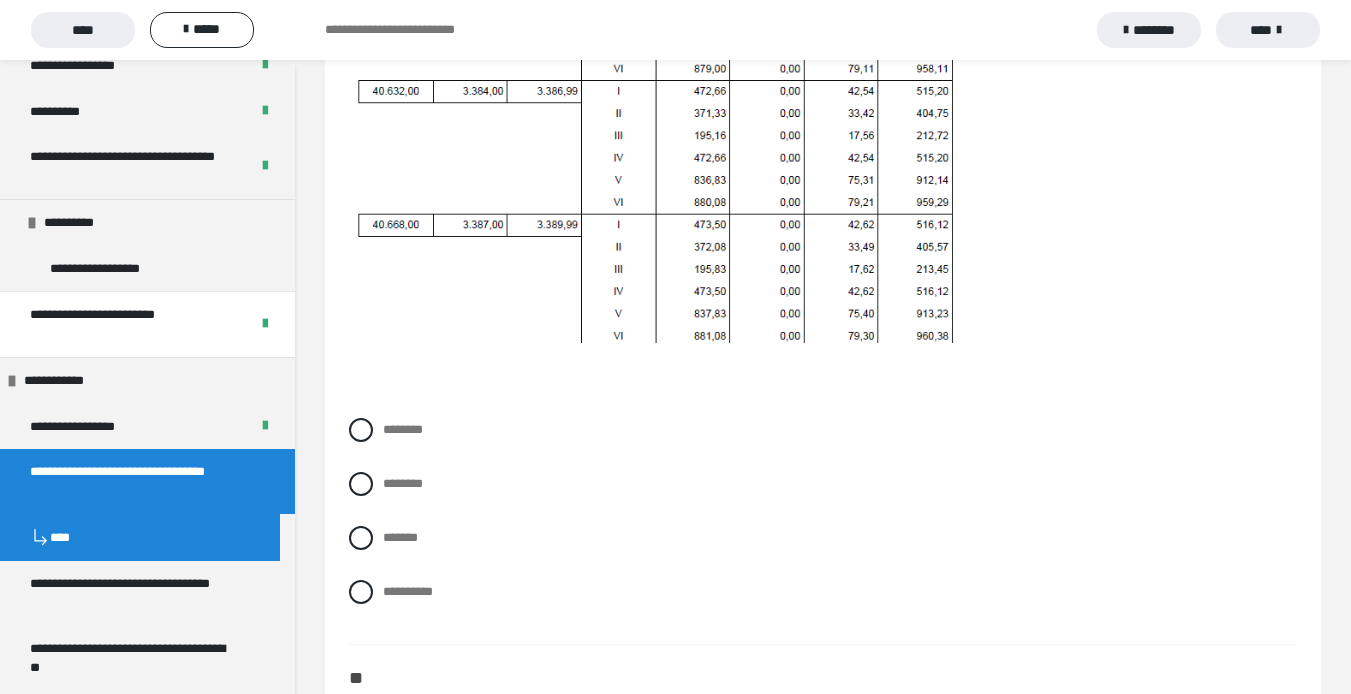 scroll, scrollTop: 1000, scrollLeft: 0, axis: vertical 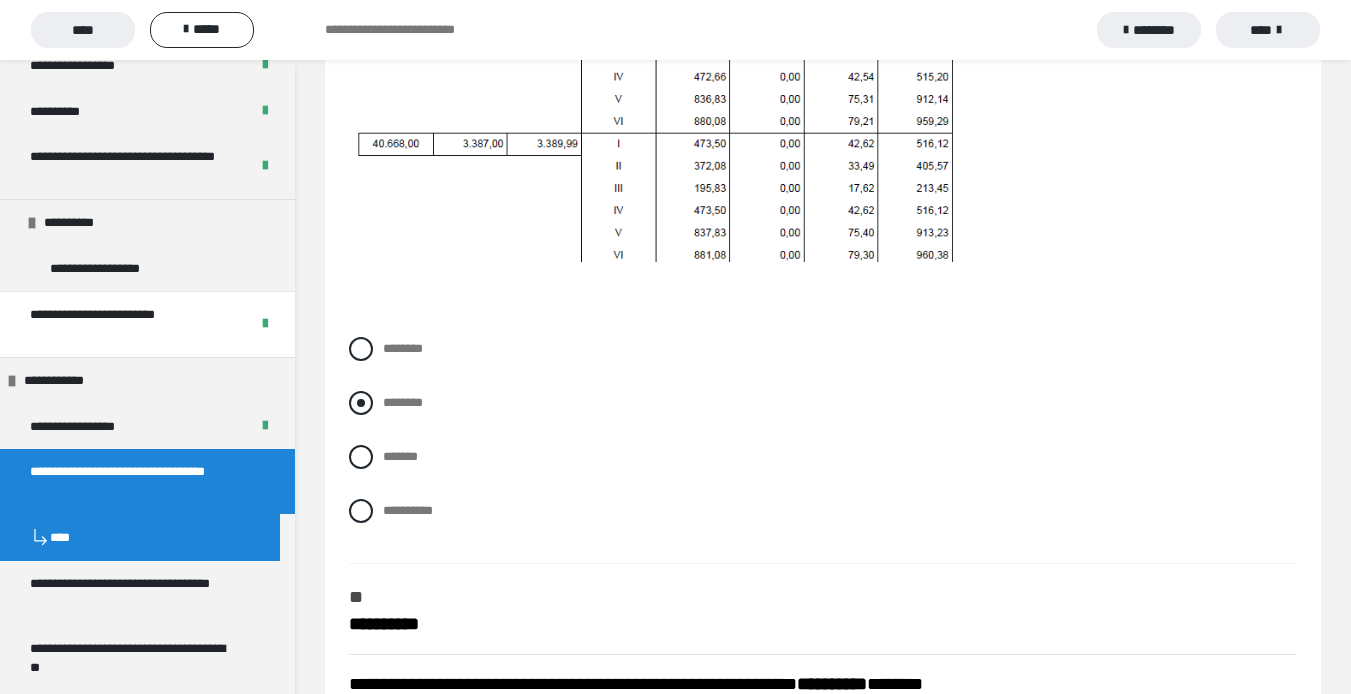 click at bounding box center (361, 403) 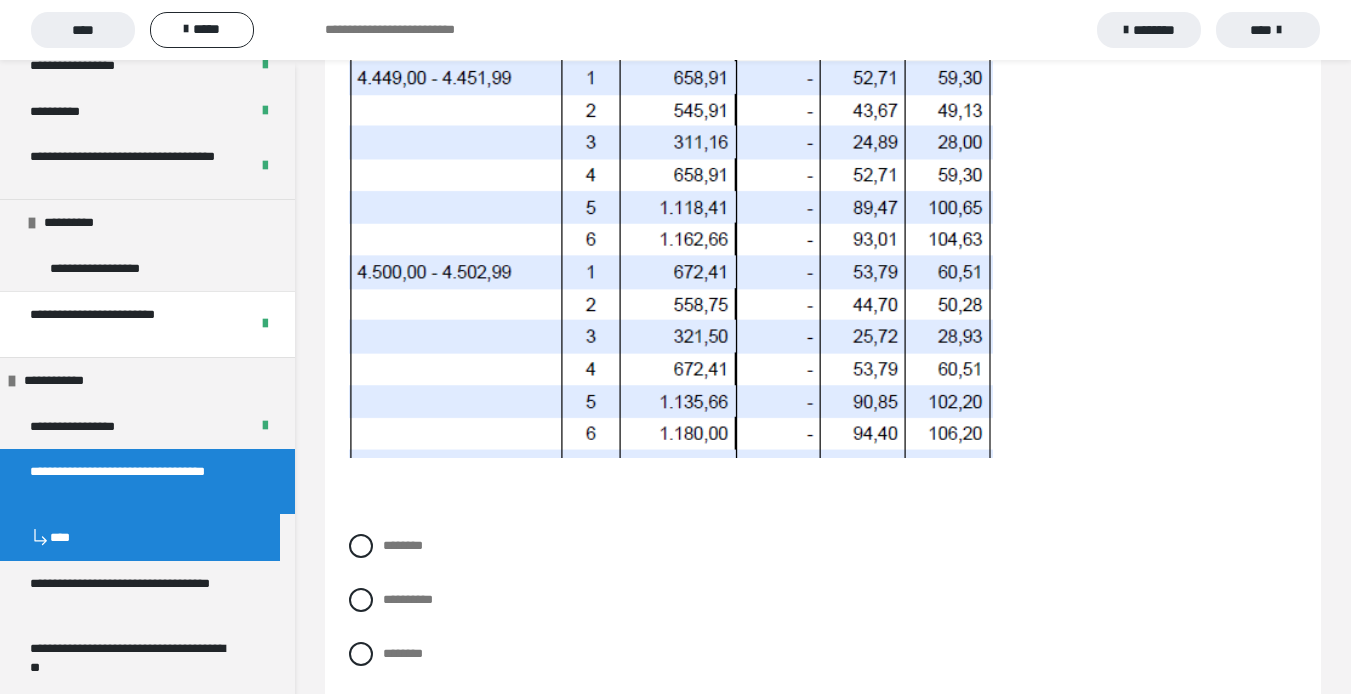 scroll, scrollTop: 2300, scrollLeft: 0, axis: vertical 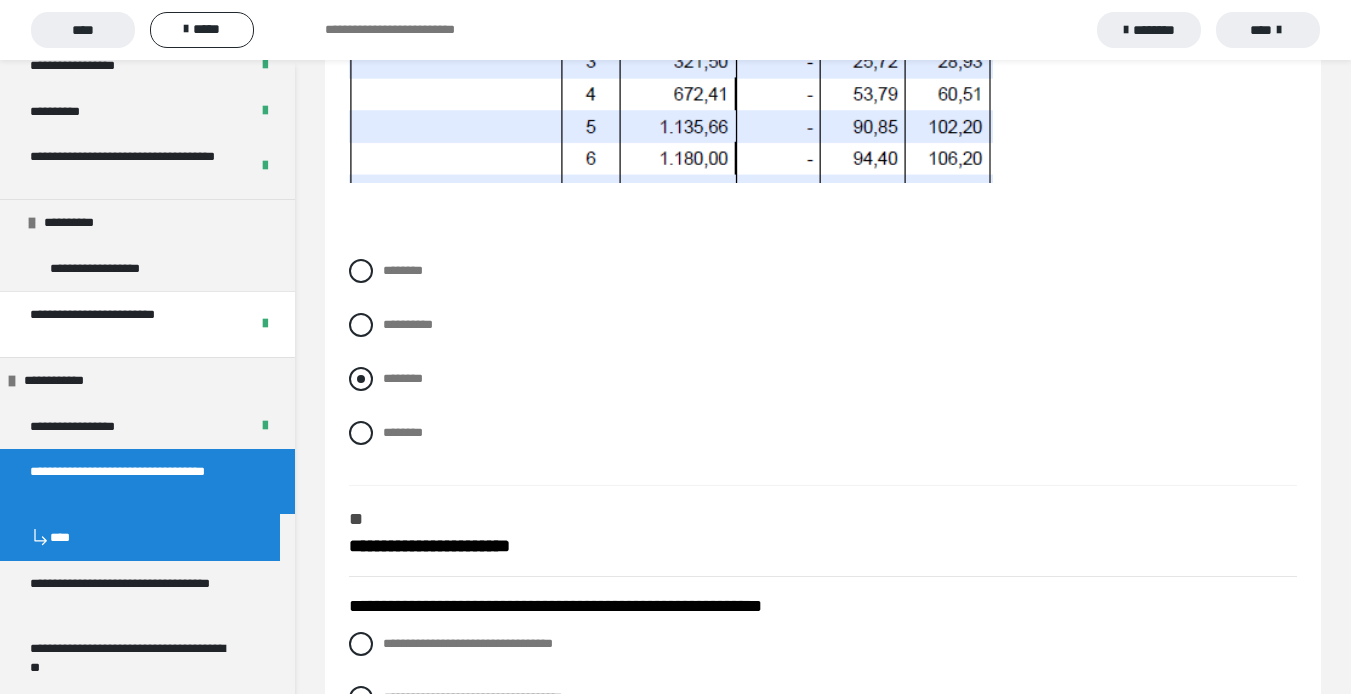 click at bounding box center [361, 379] 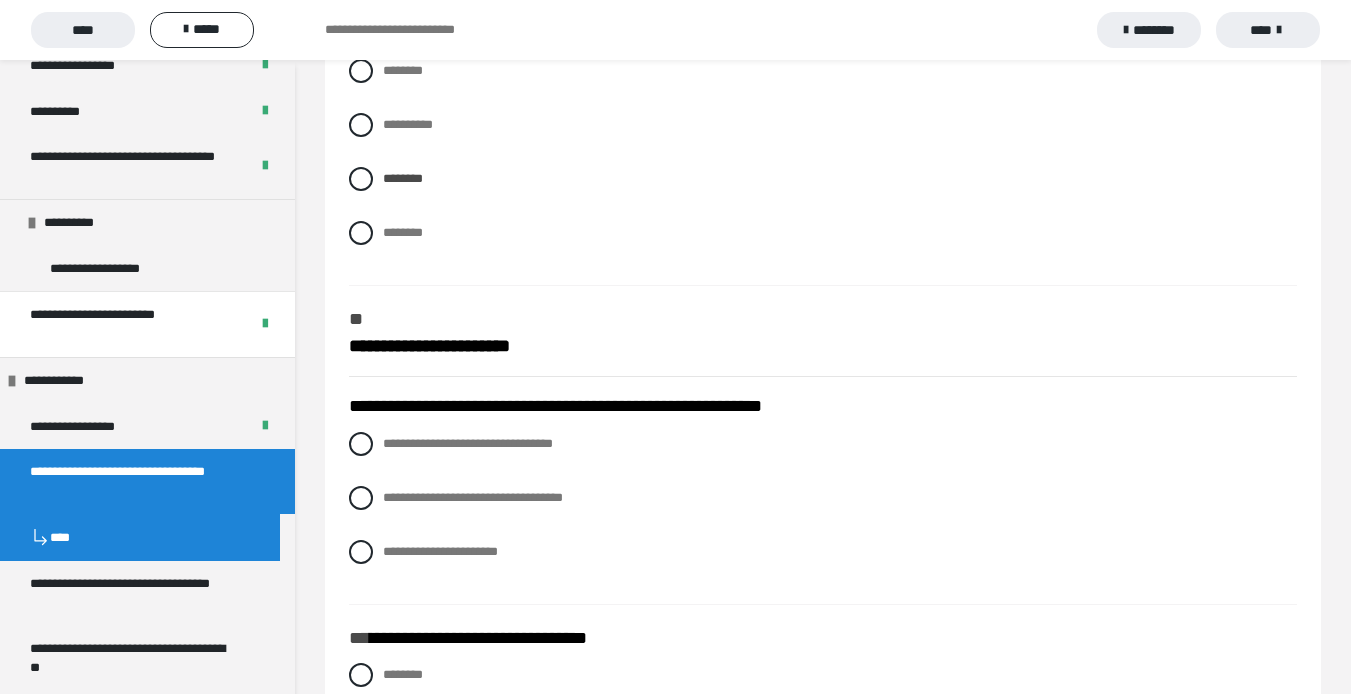 scroll, scrollTop: 2600, scrollLeft: 0, axis: vertical 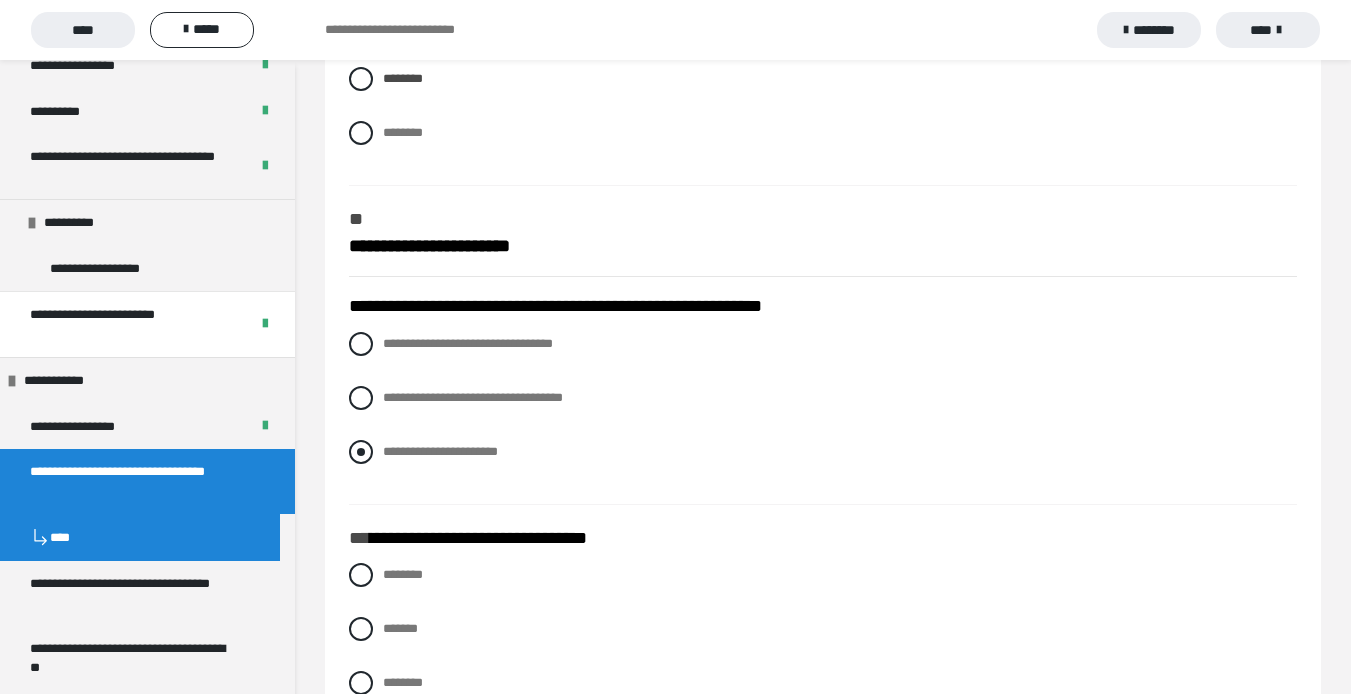 click at bounding box center (361, 452) 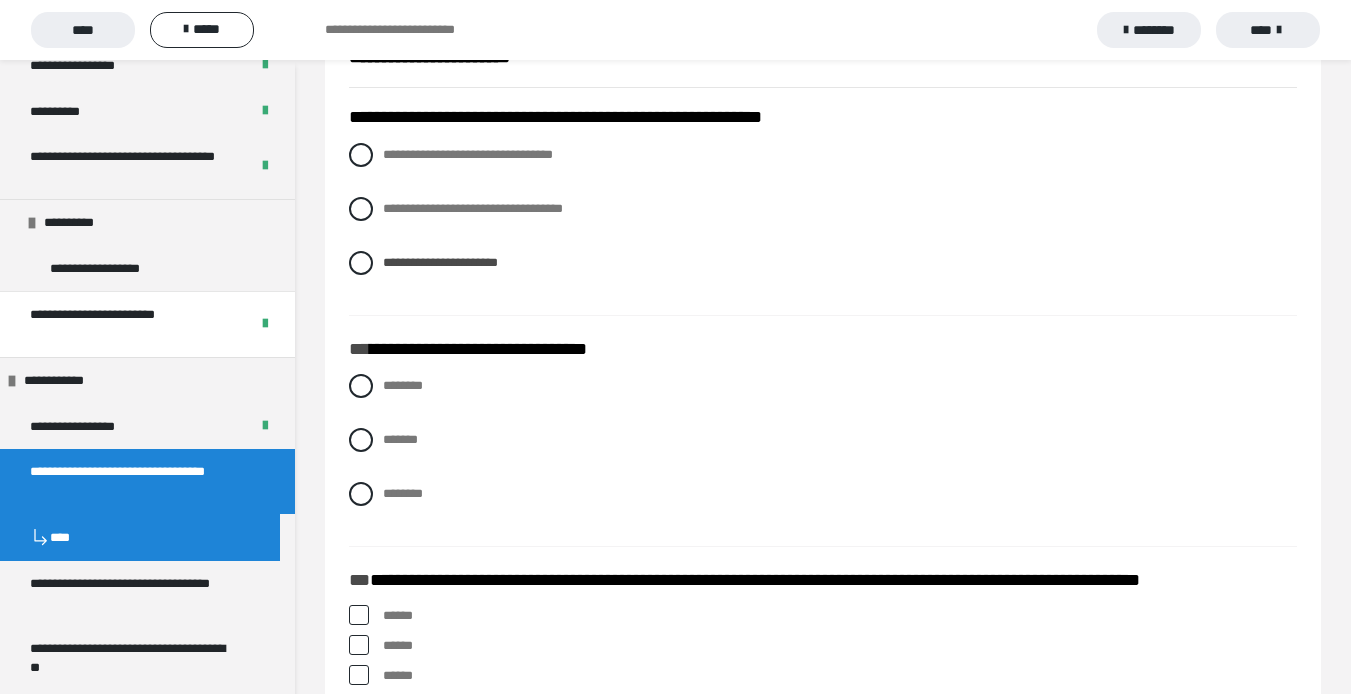scroll, scrollTop: 2800, scrollLeft: 0, axis: vertical 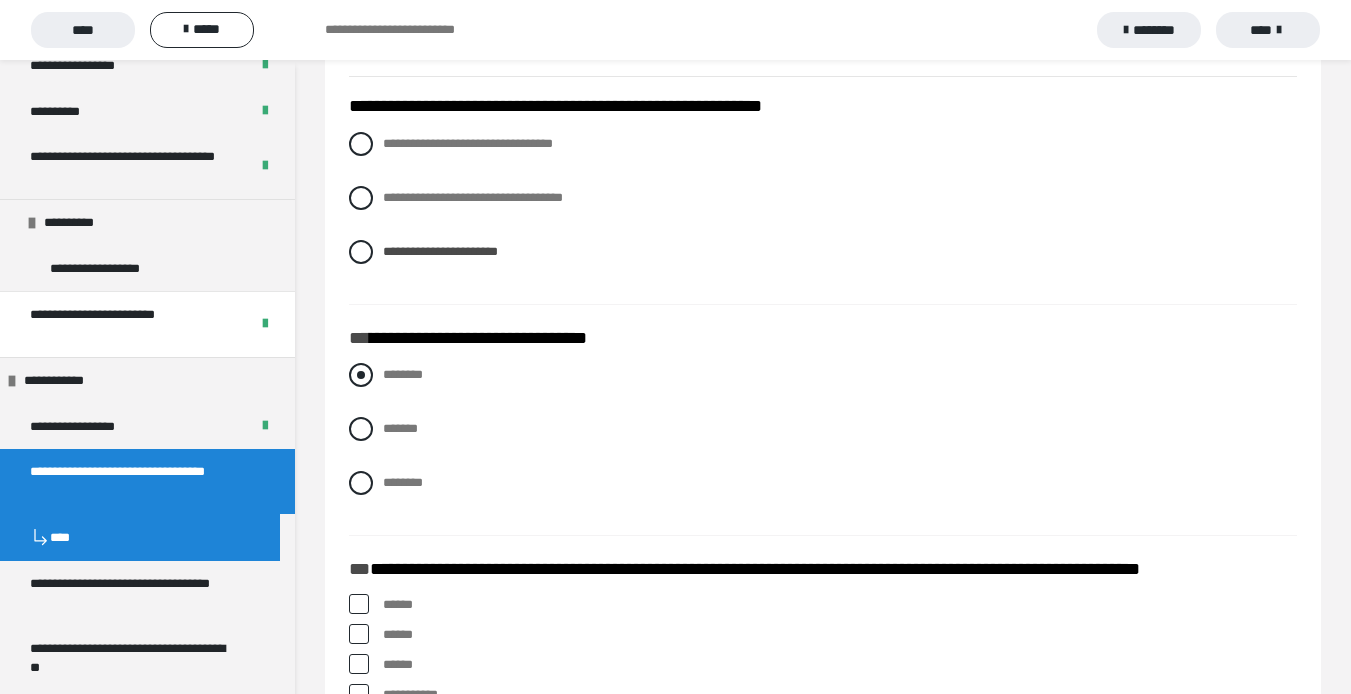 click at bounding box center [361, 375] 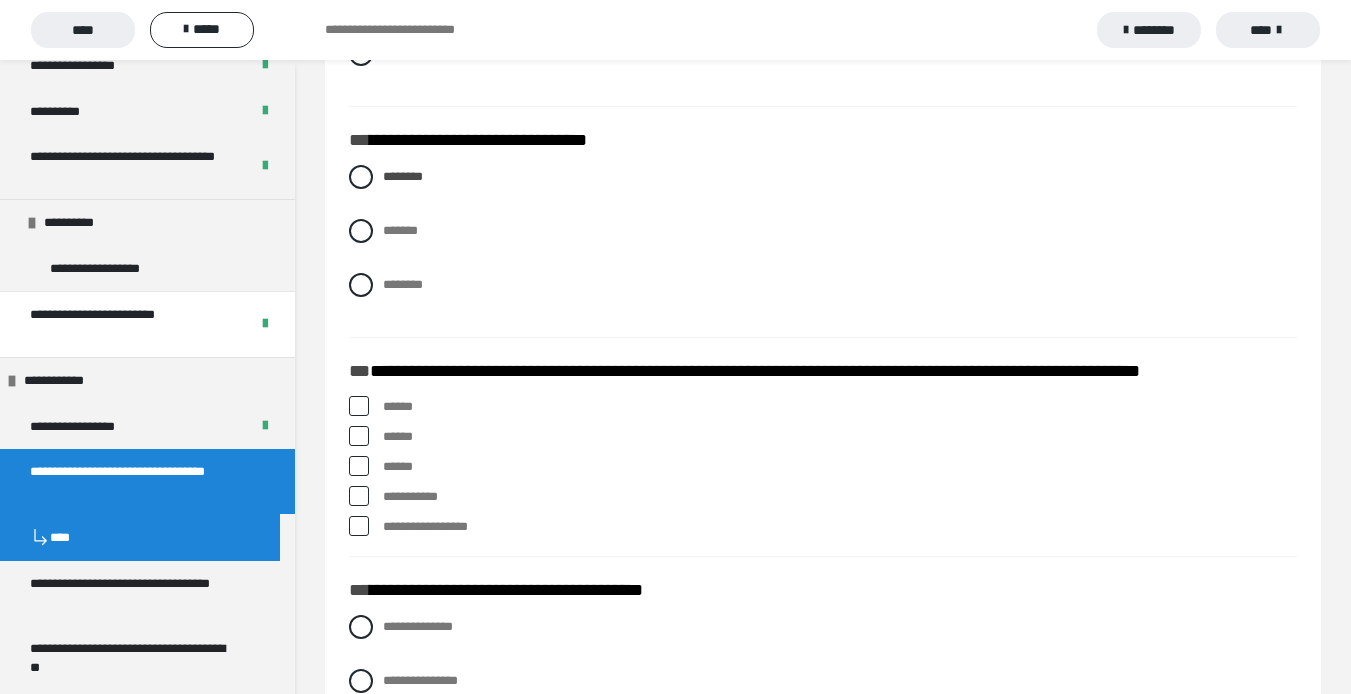 scroll, scrollTop: 3000, scrollLeft: 0, axis: vertical 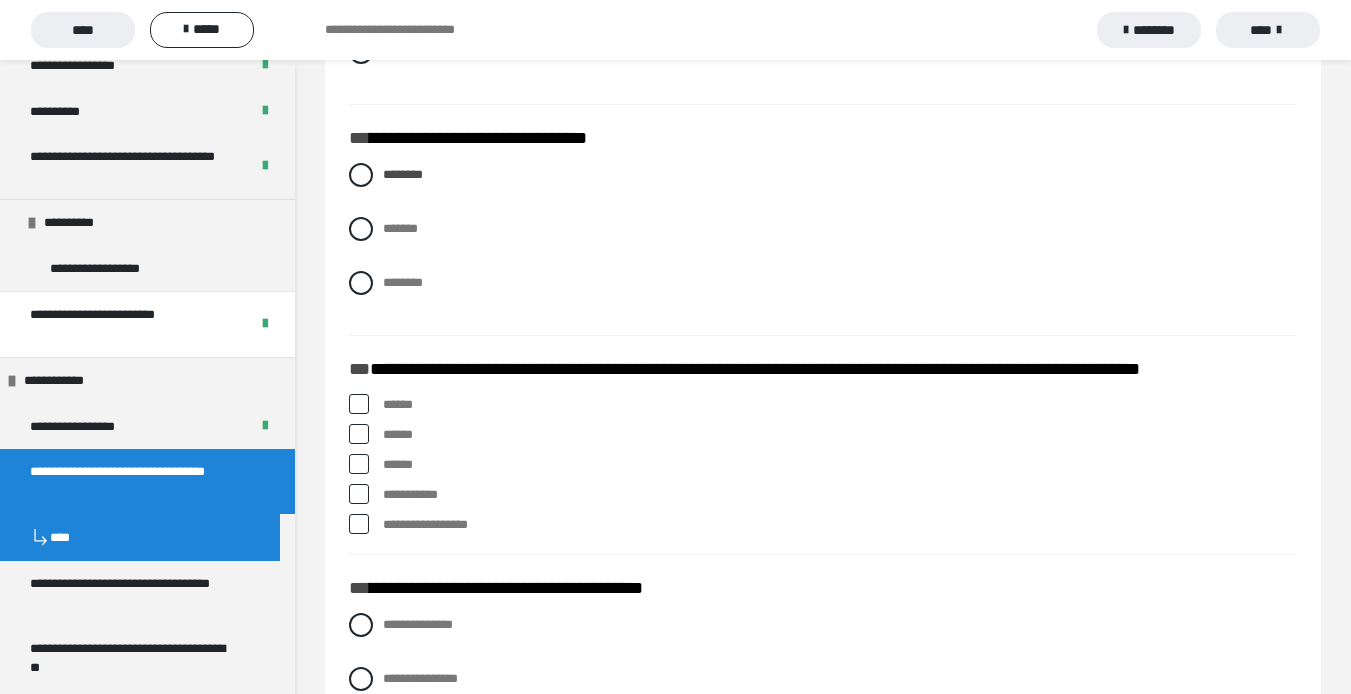 click at bounding box center [359, 464] 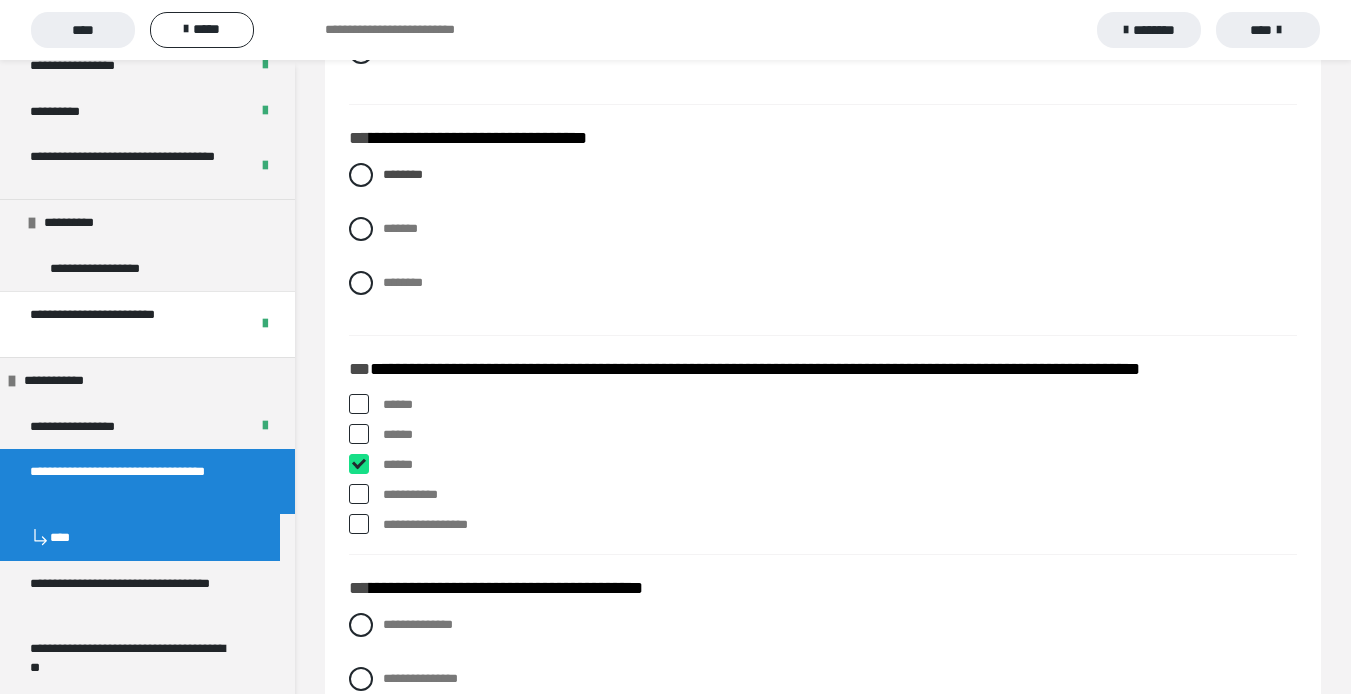 checkbox on "****" 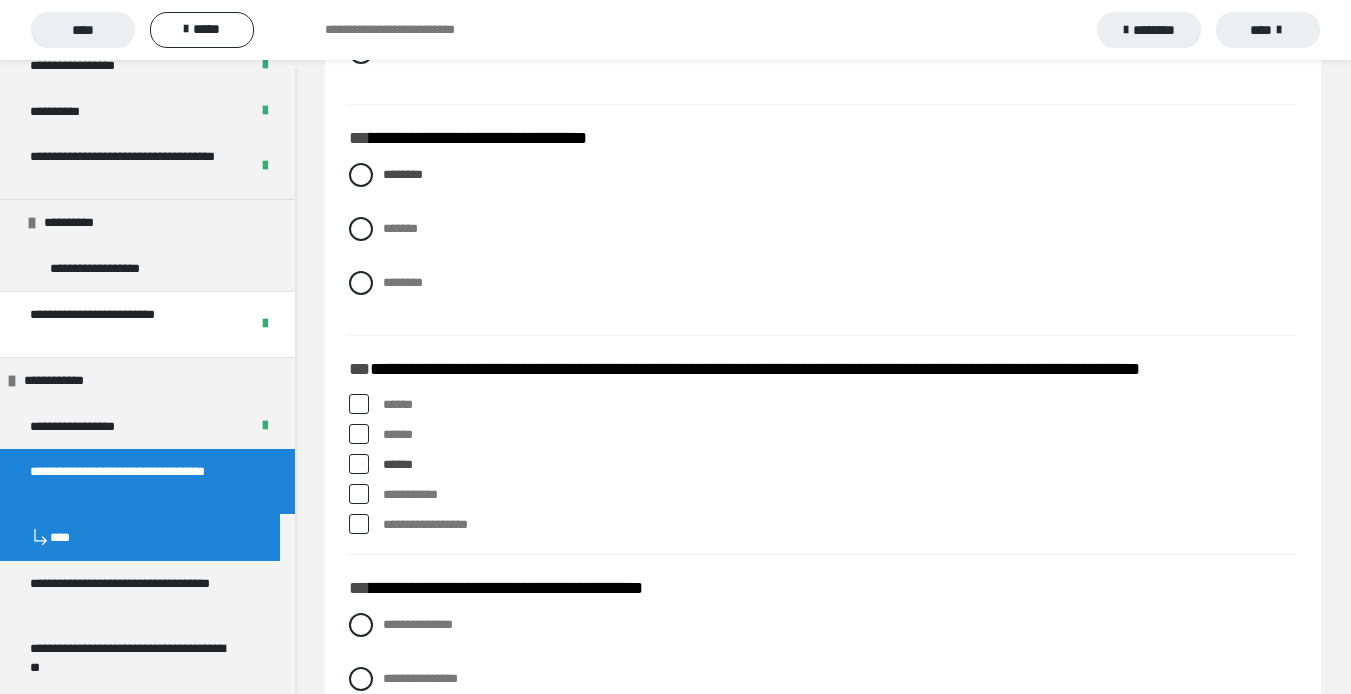 click on "**********" at bounding box center [389, 520] 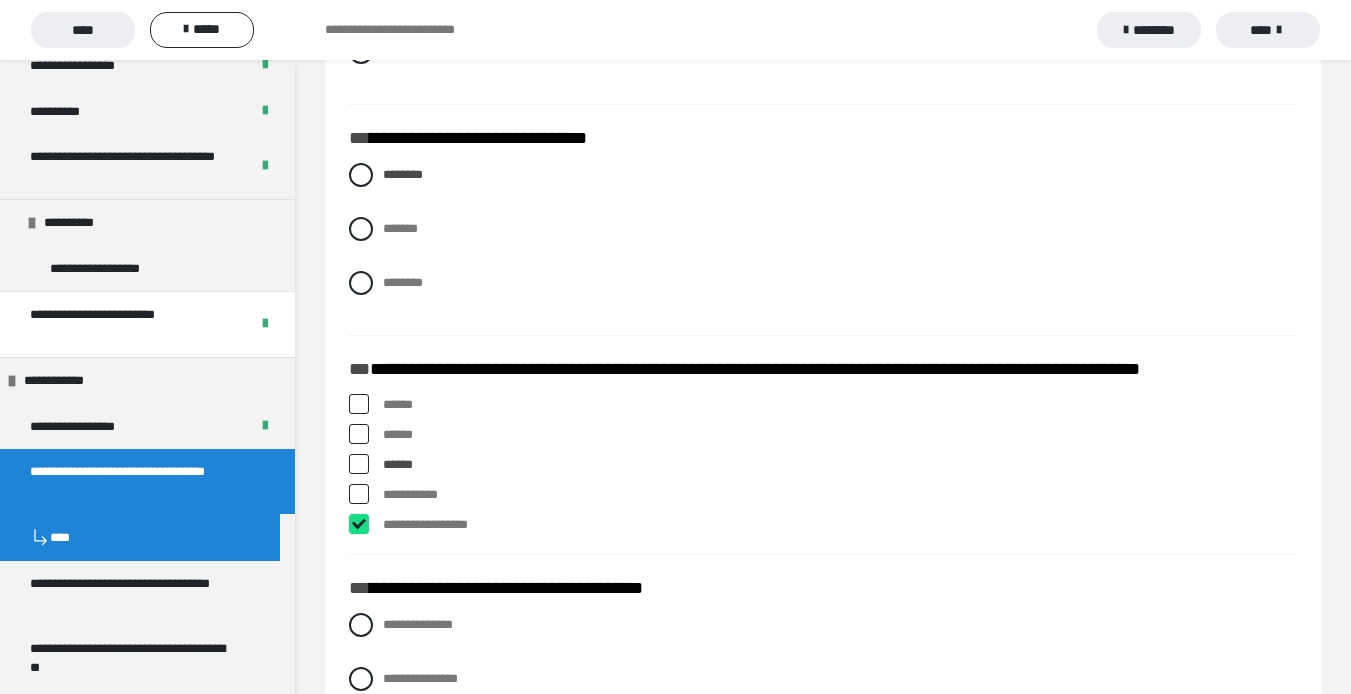 checkbox on "****" 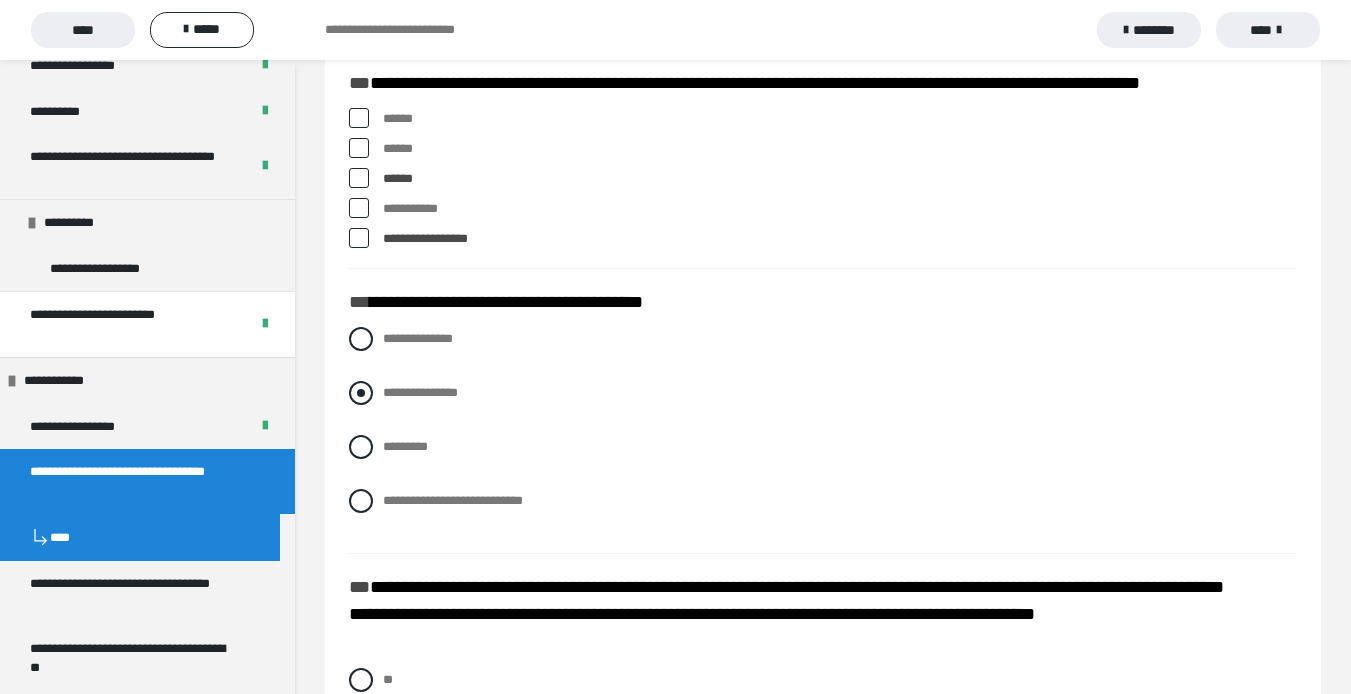scroll, scrollTop: 3300, scrollLeft: 0, axis: vertical 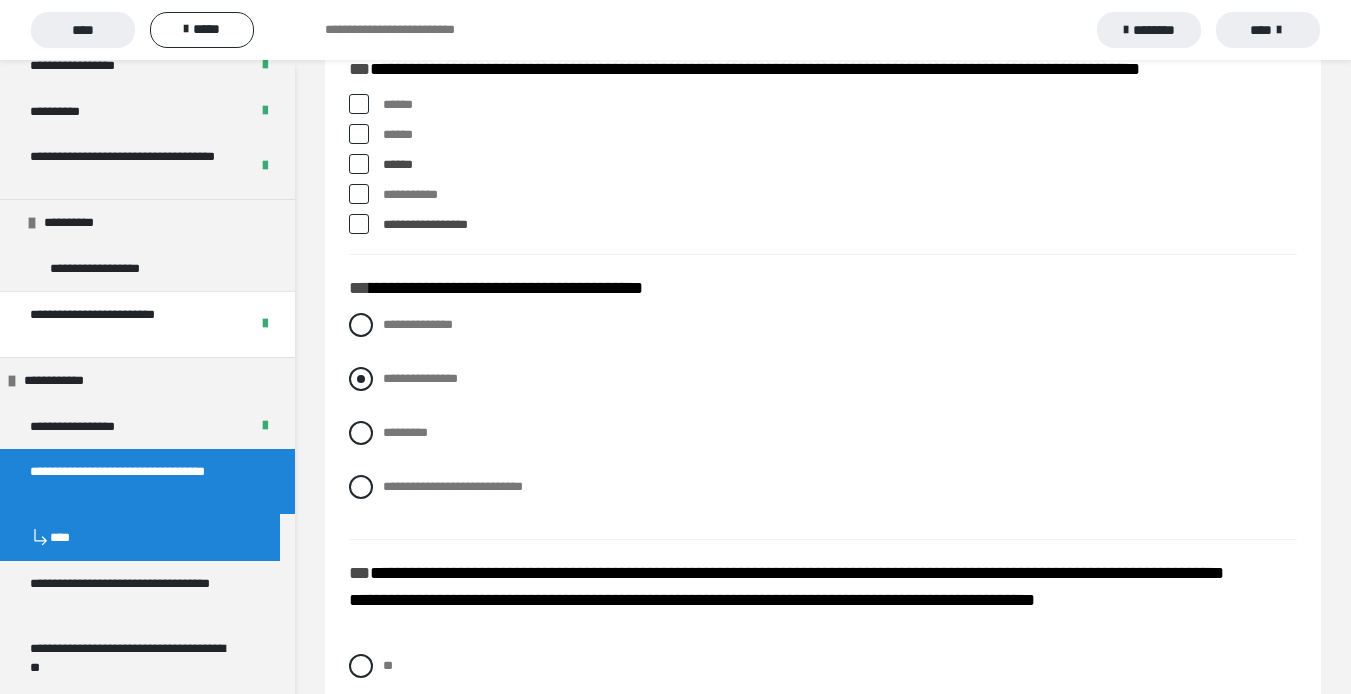 click at bounding box center (361, 379) 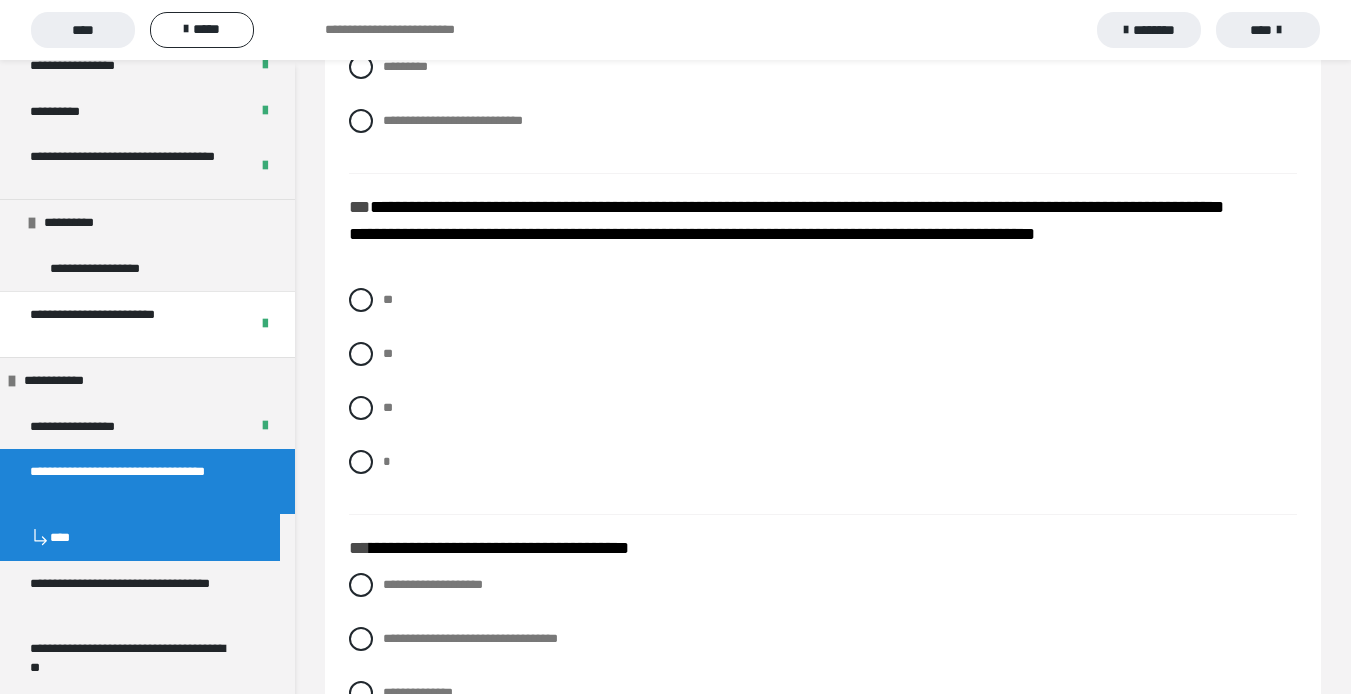 scroll, scrollTop: 3700, scrollLeft: 0, axis: vertical 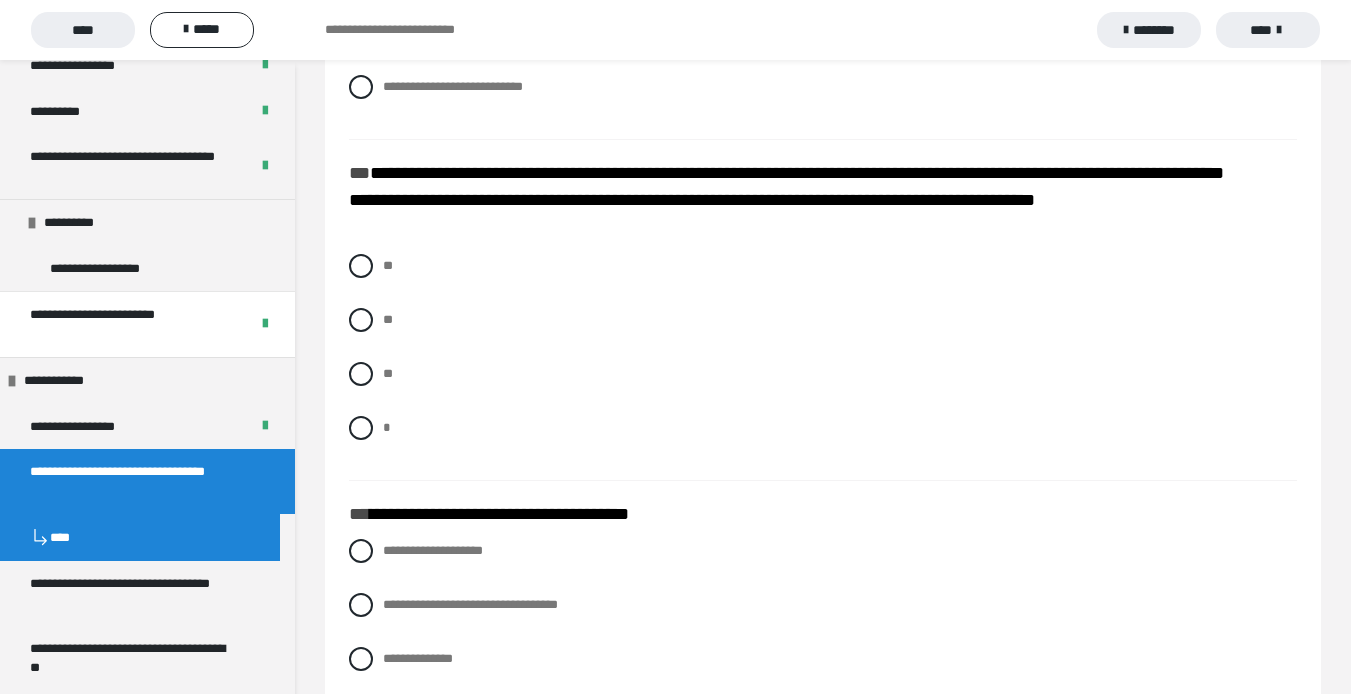 click on "**********" at bounding box center (823, -1325) 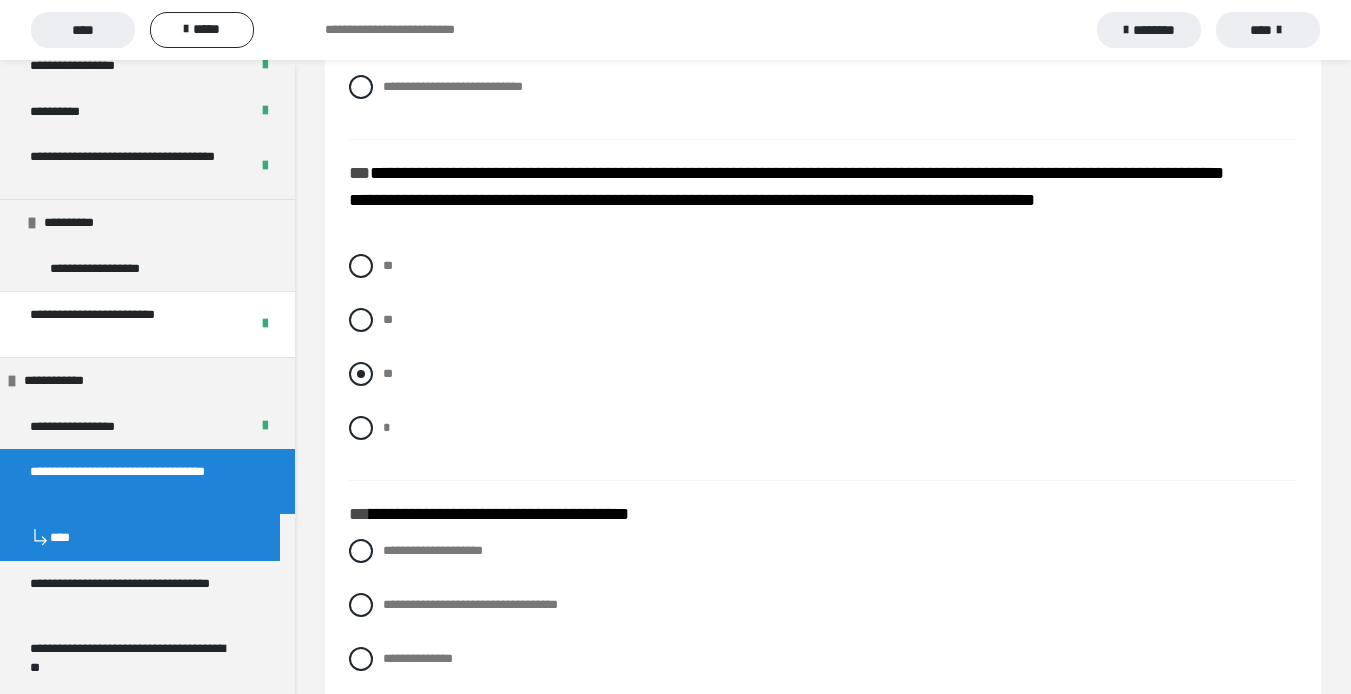 click at bounding box center (361, 374) 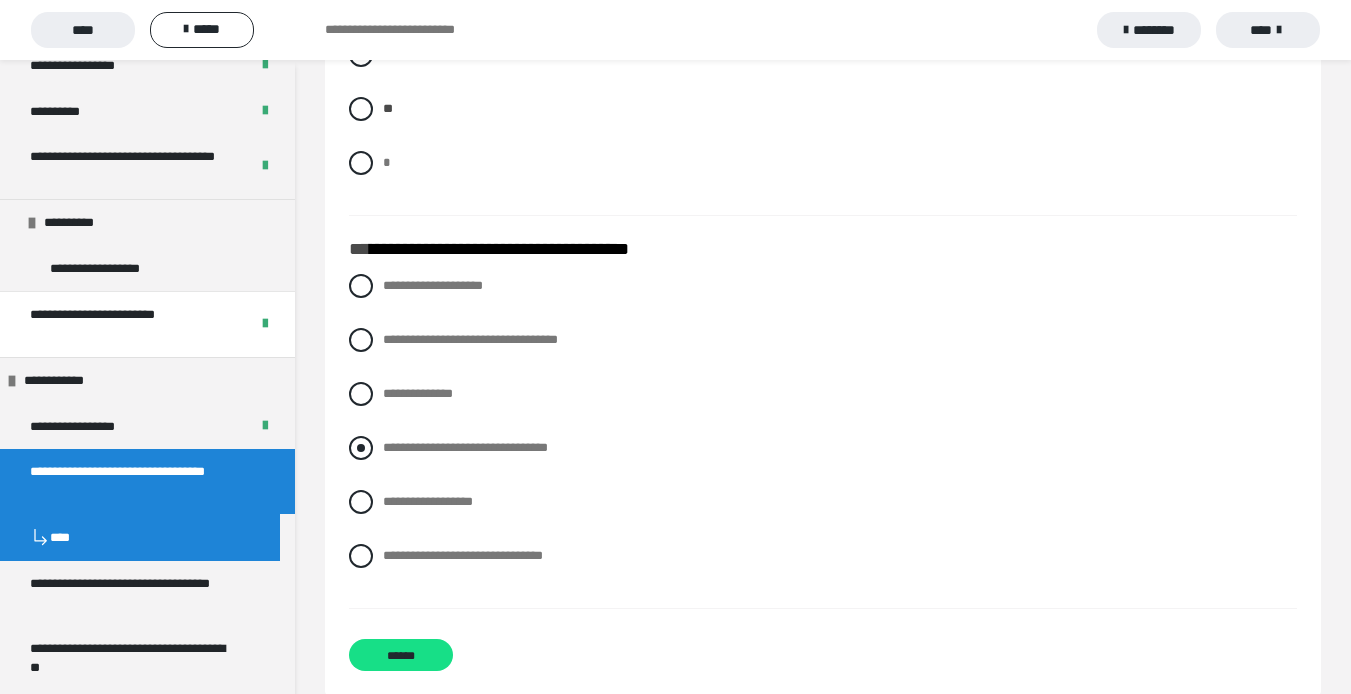 scroll, scrollTop: 4003, scrollLeft: 0, axis: vertical 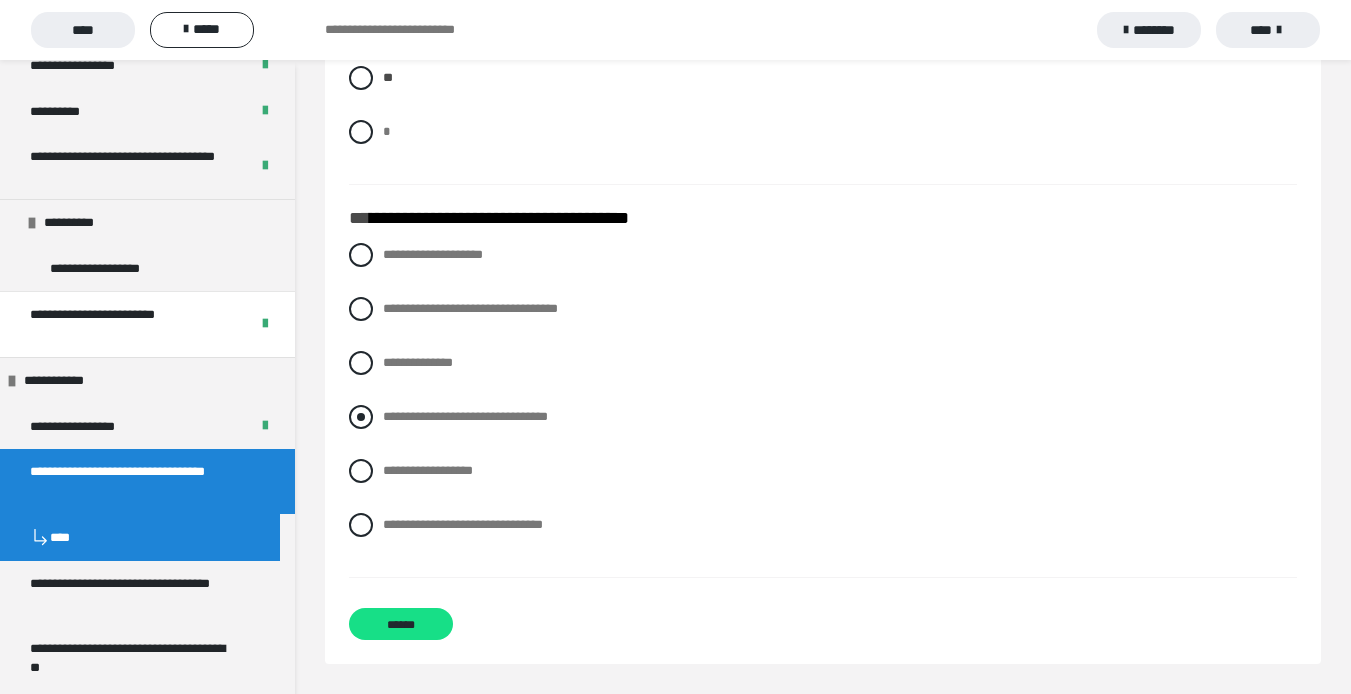 click at bounding box center (361, 417) 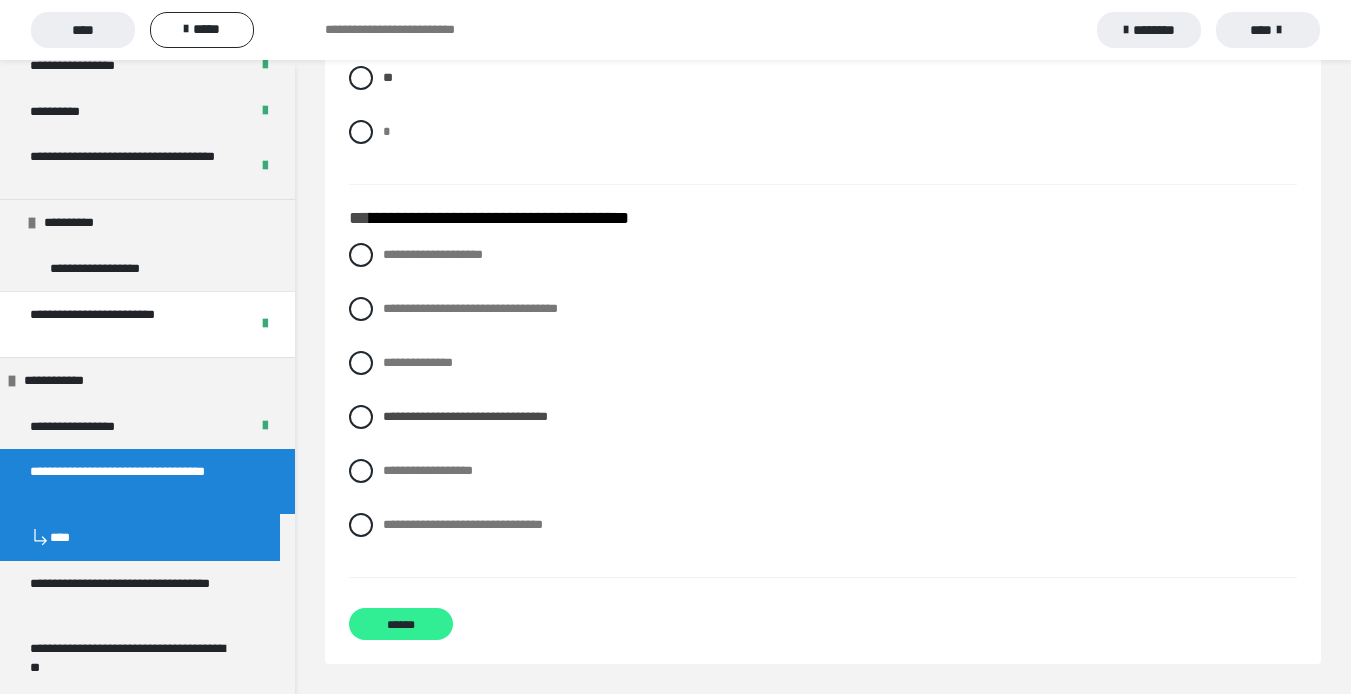 click on "******" at bounding box center (401, 624) 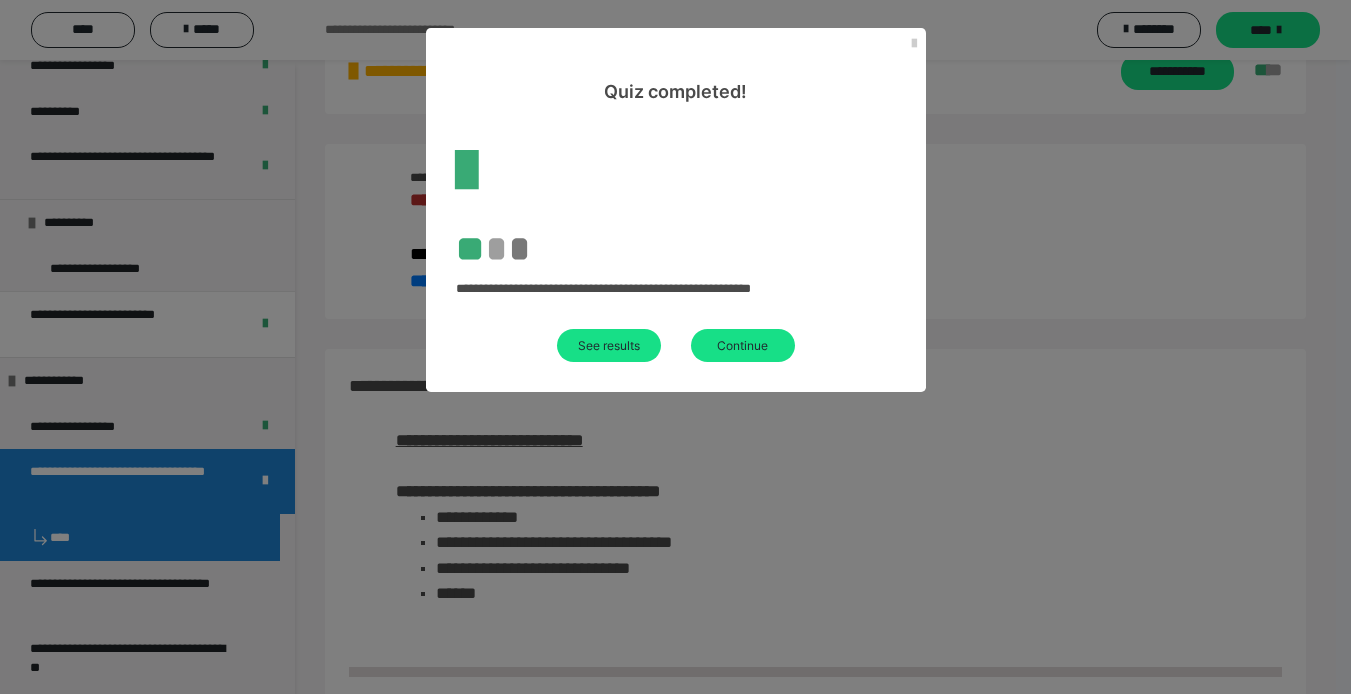 scroll, scrollTop: 956, scrollLeft: 0, axis: vertical 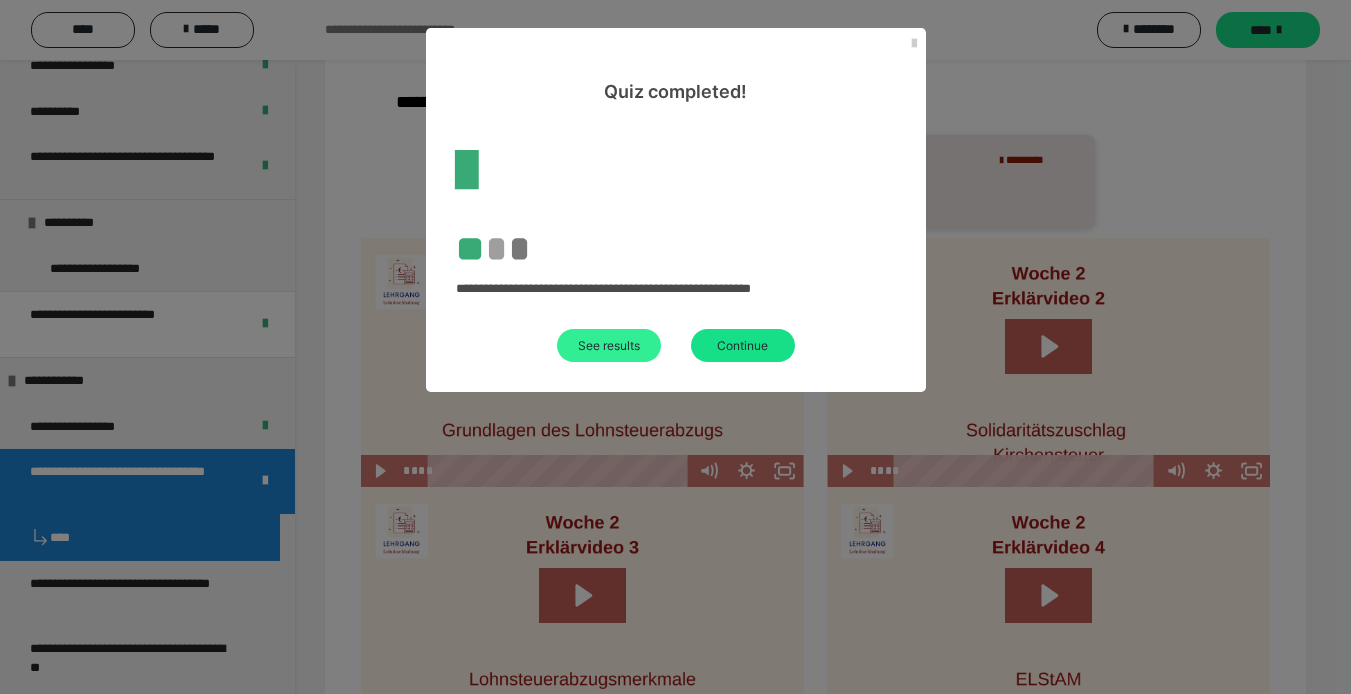 click on "See results" at bounding box center (609, 345) 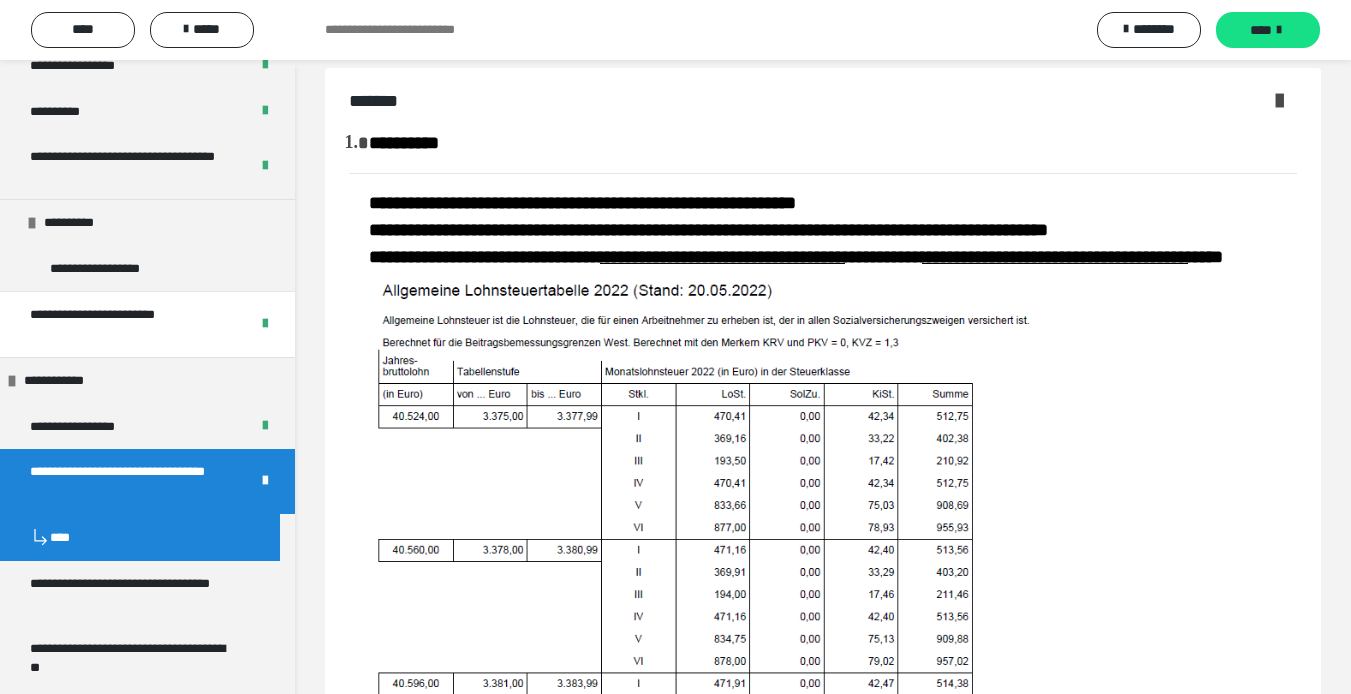 scroll, scrollTop: 0, scrollLeft: 0, axis: both 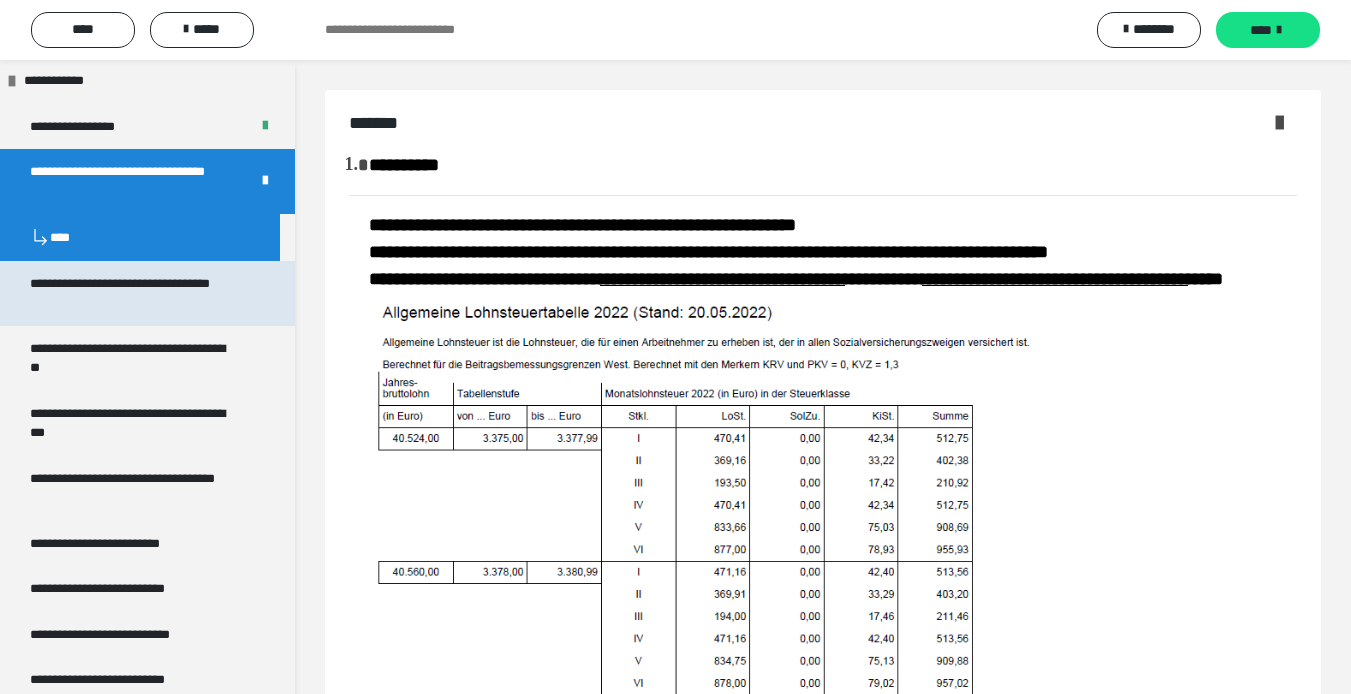 click on "**********" at bounding box center (132, 293) 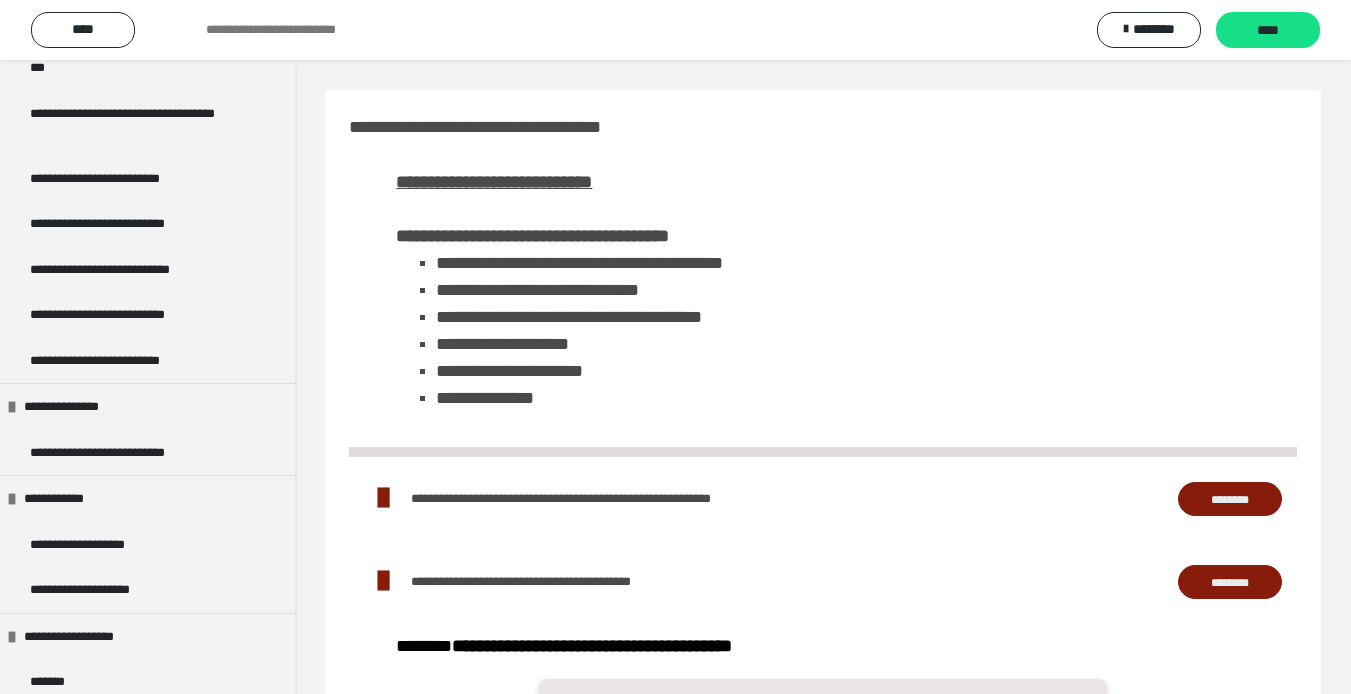 scroll, scrollTop: 900, scrollLeft: 0, axis: vertical 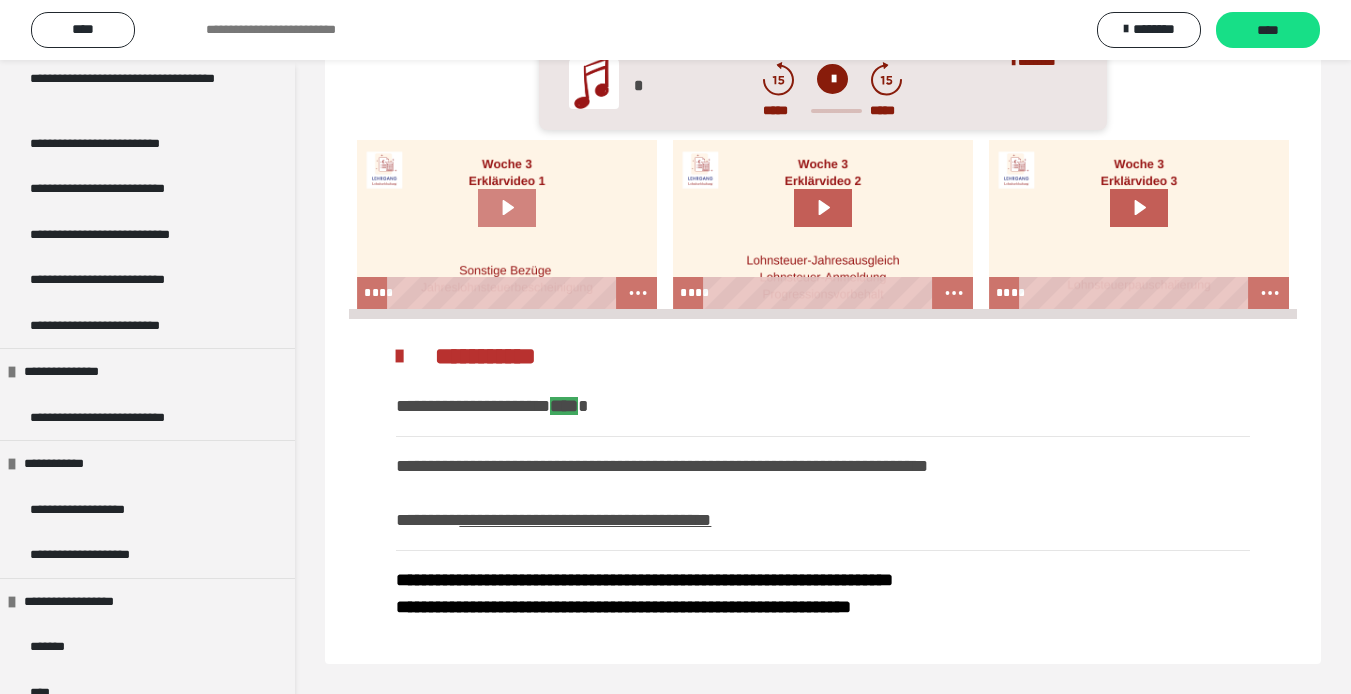 click 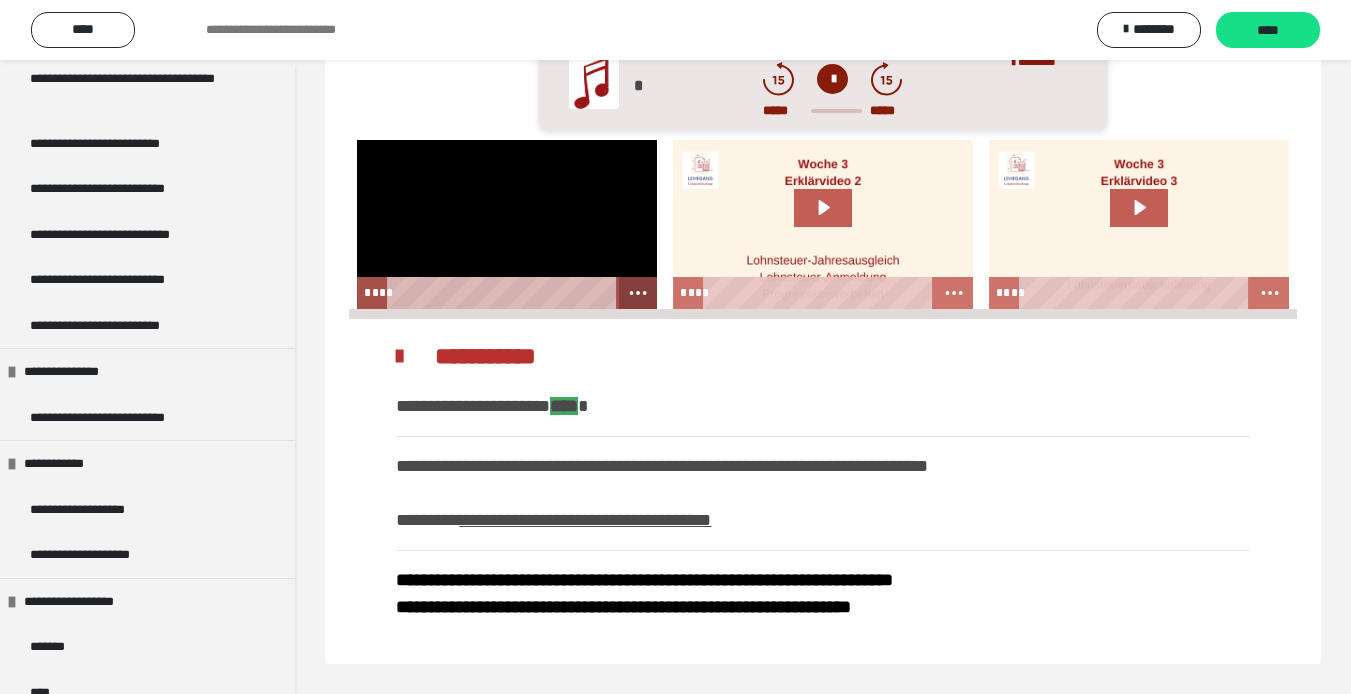 click 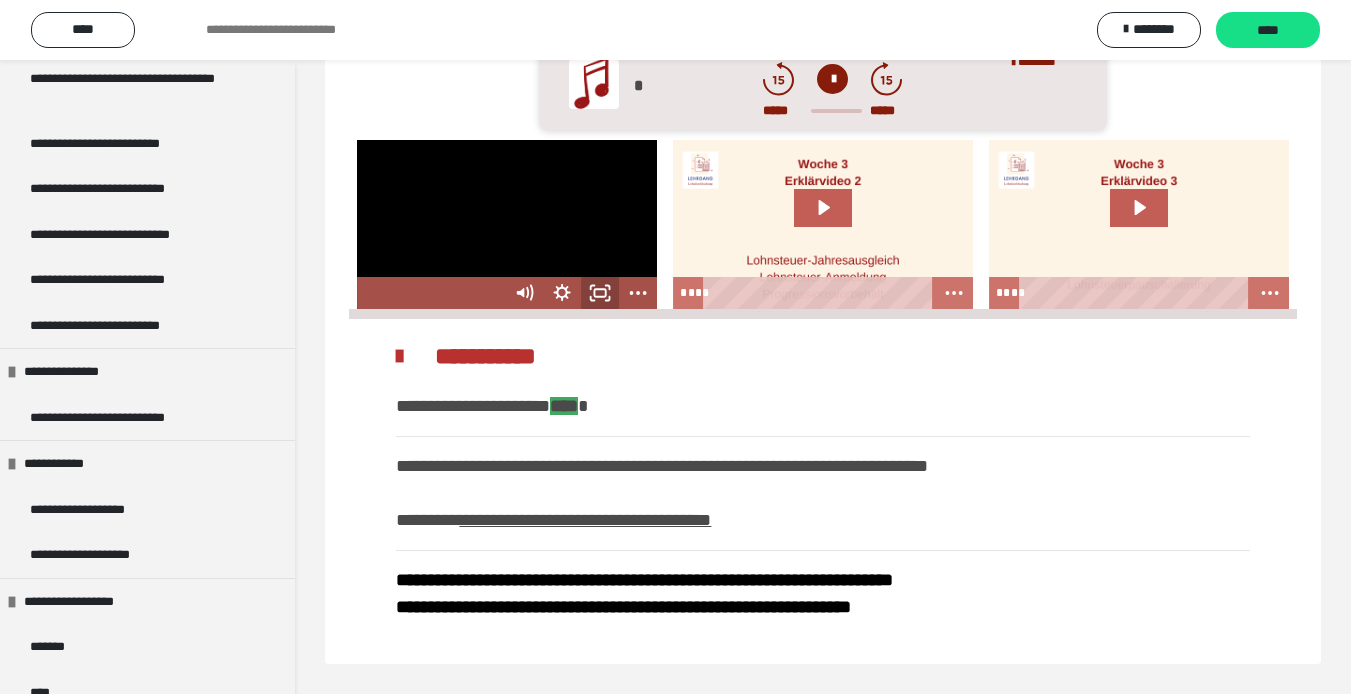 click 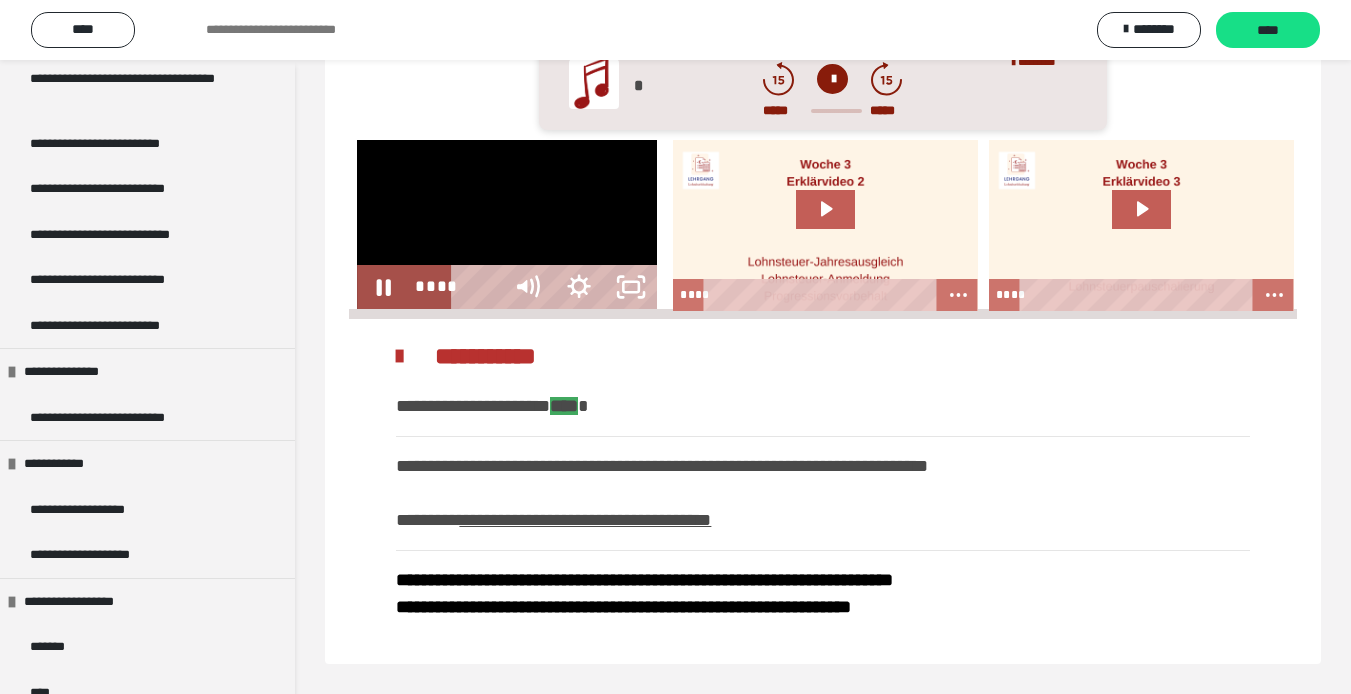 scroll, scrollTop: 573, scrollLeft: 0, axis: vertical 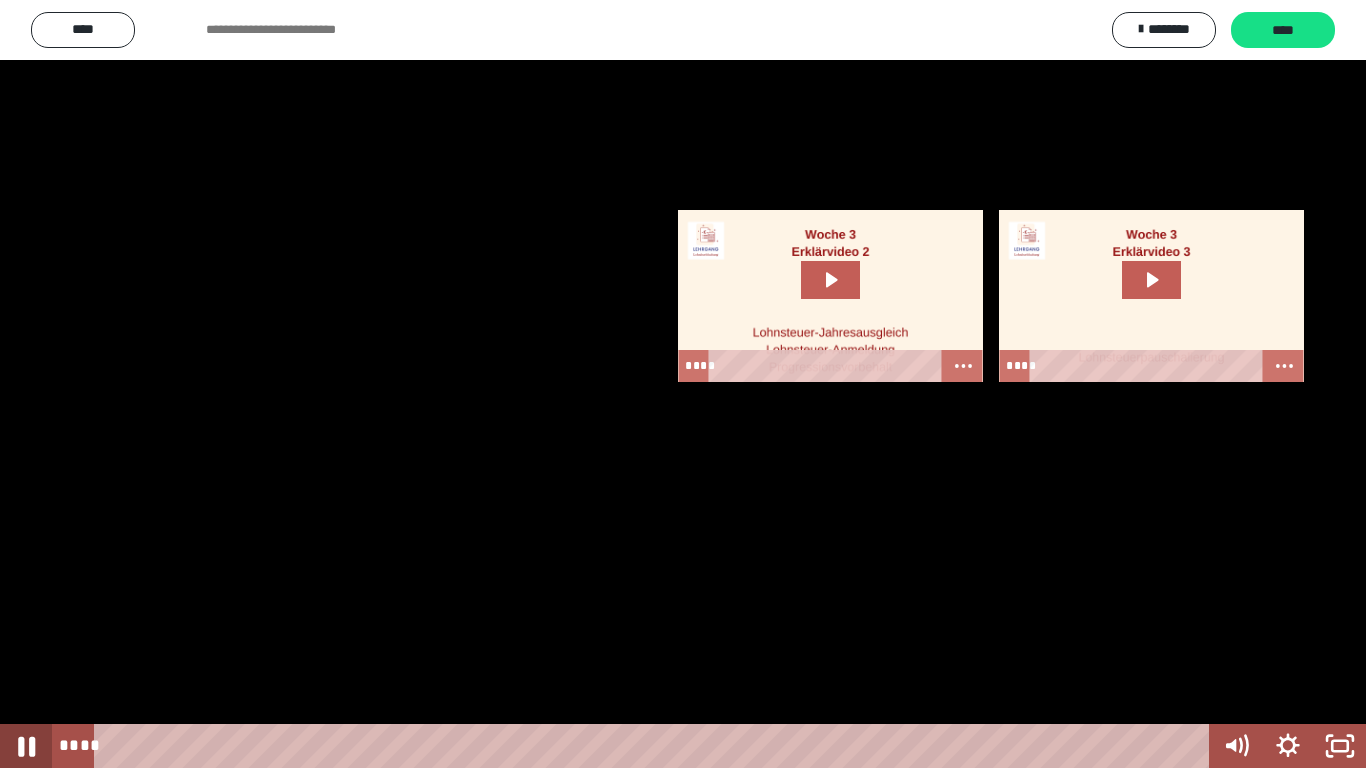 click 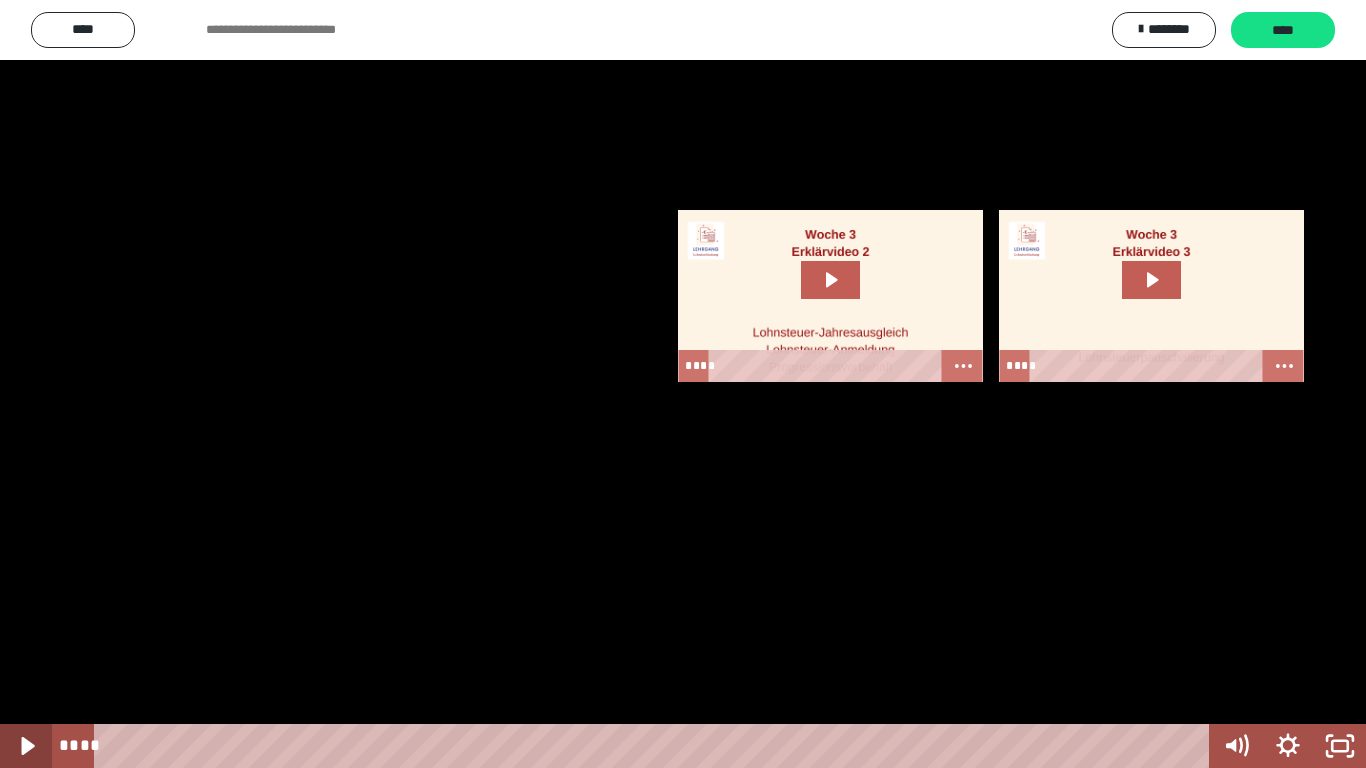 type 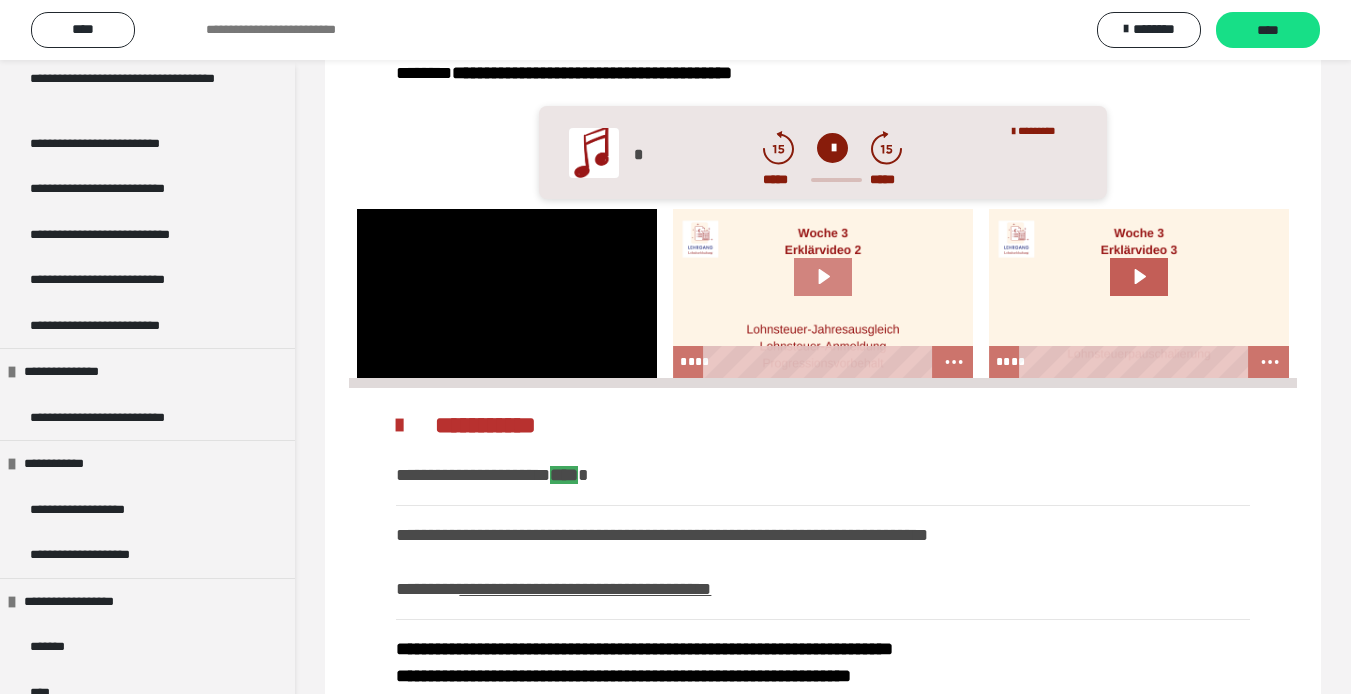 click 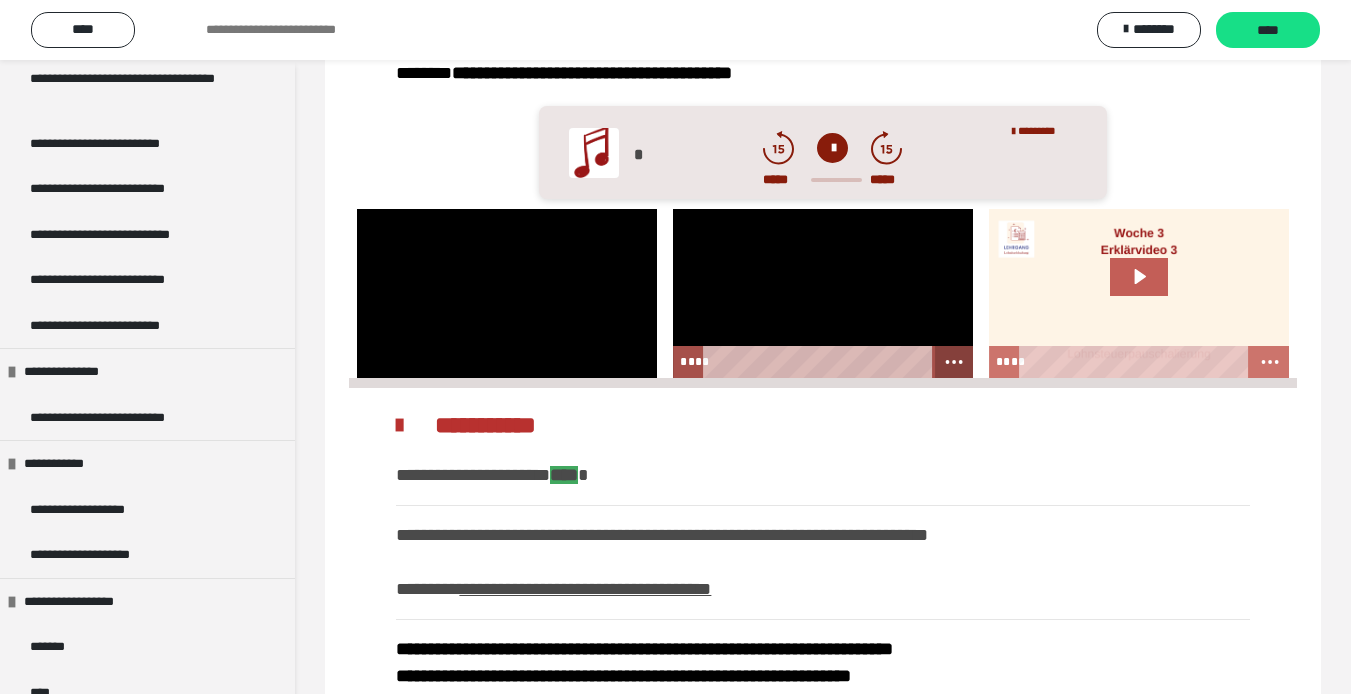 click 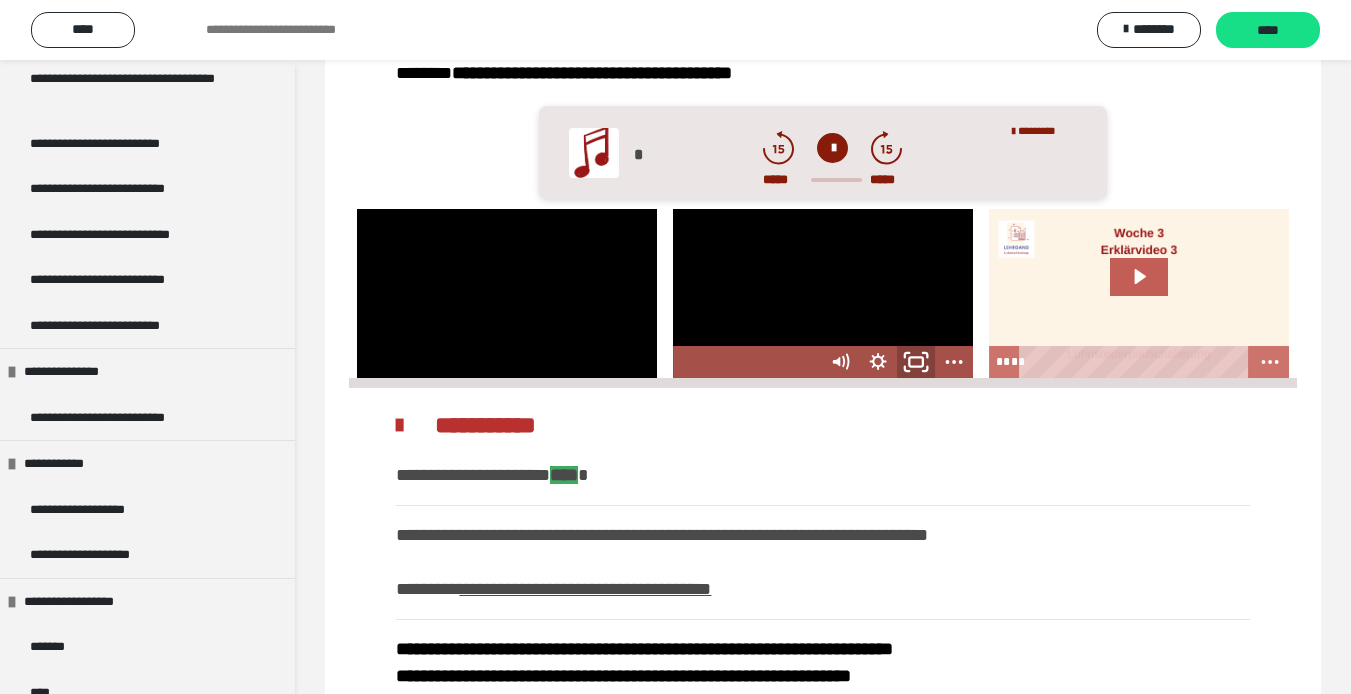 drag, startPoint x: 924, startPoint y: 360, endPoint x: 924, endPoint y: 390, distance: 30 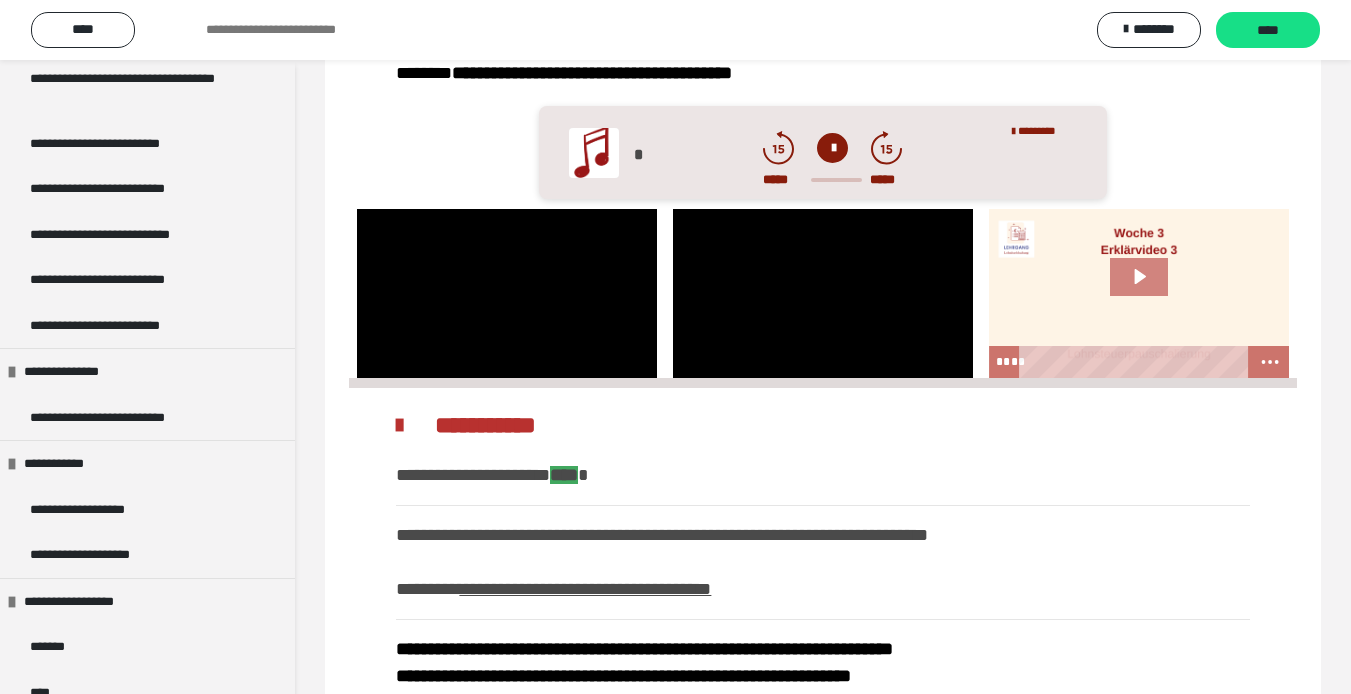 click 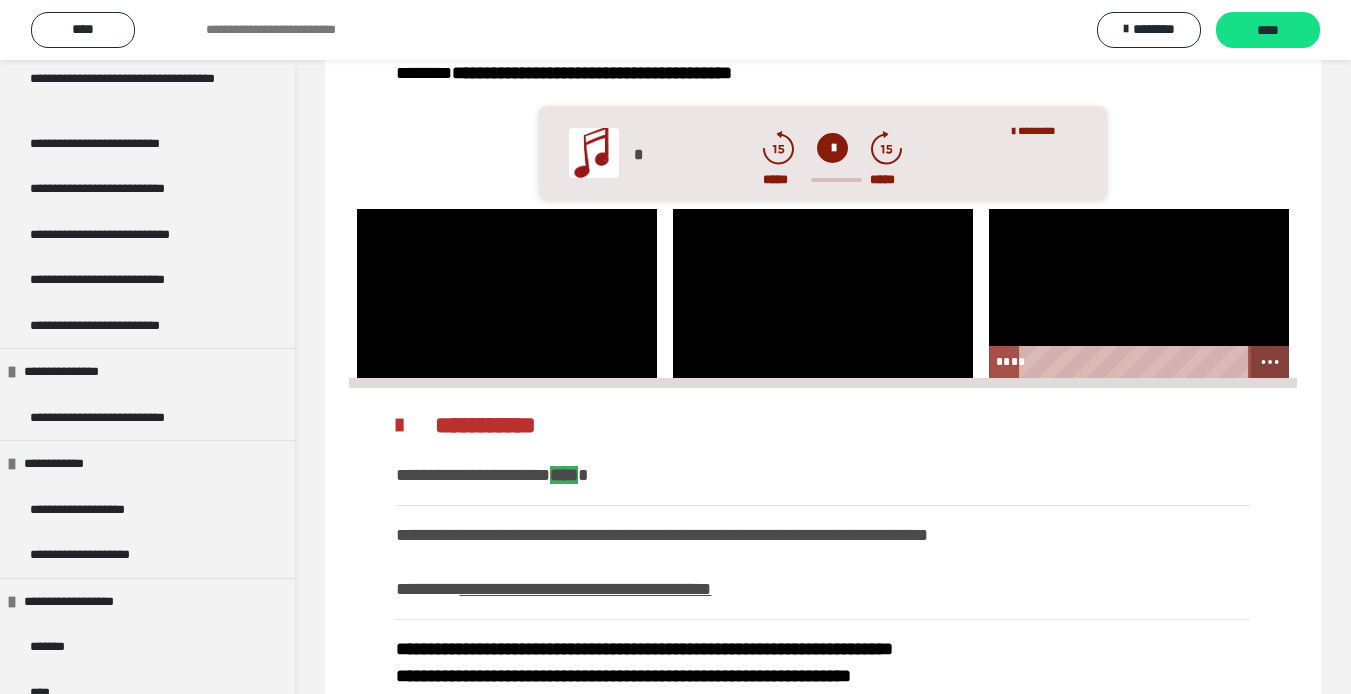 click 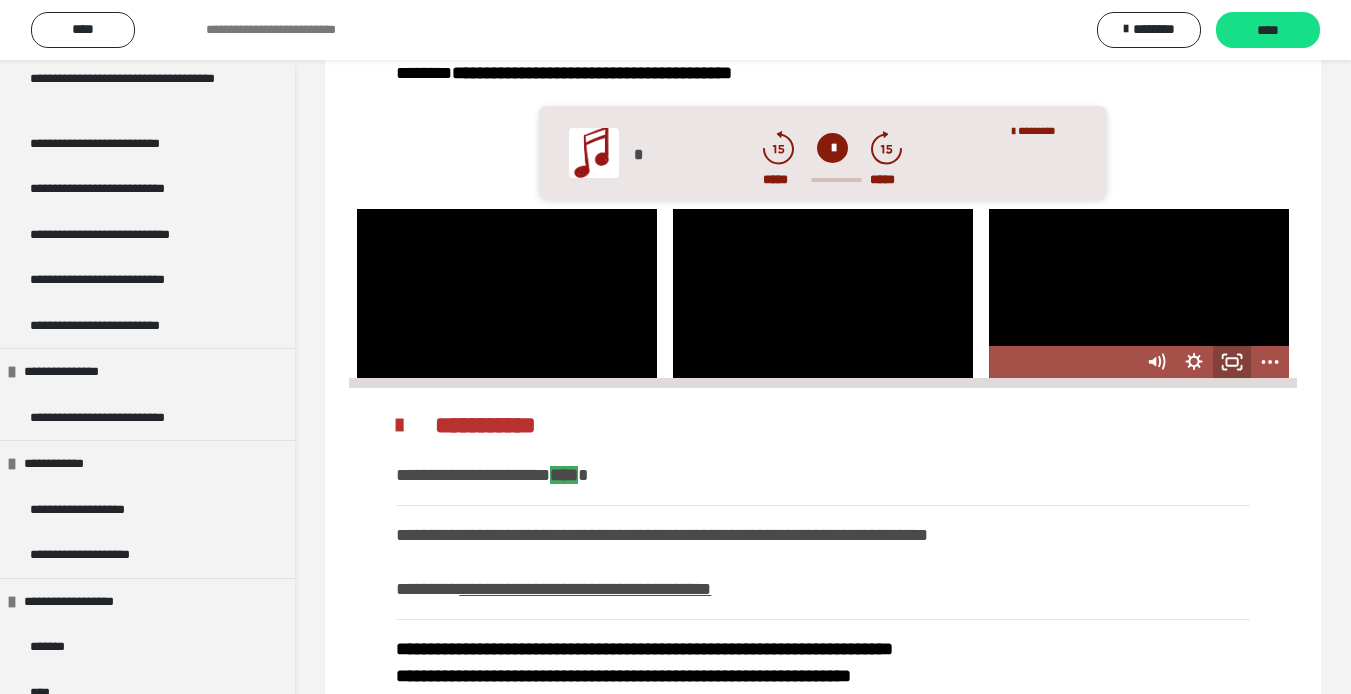 click 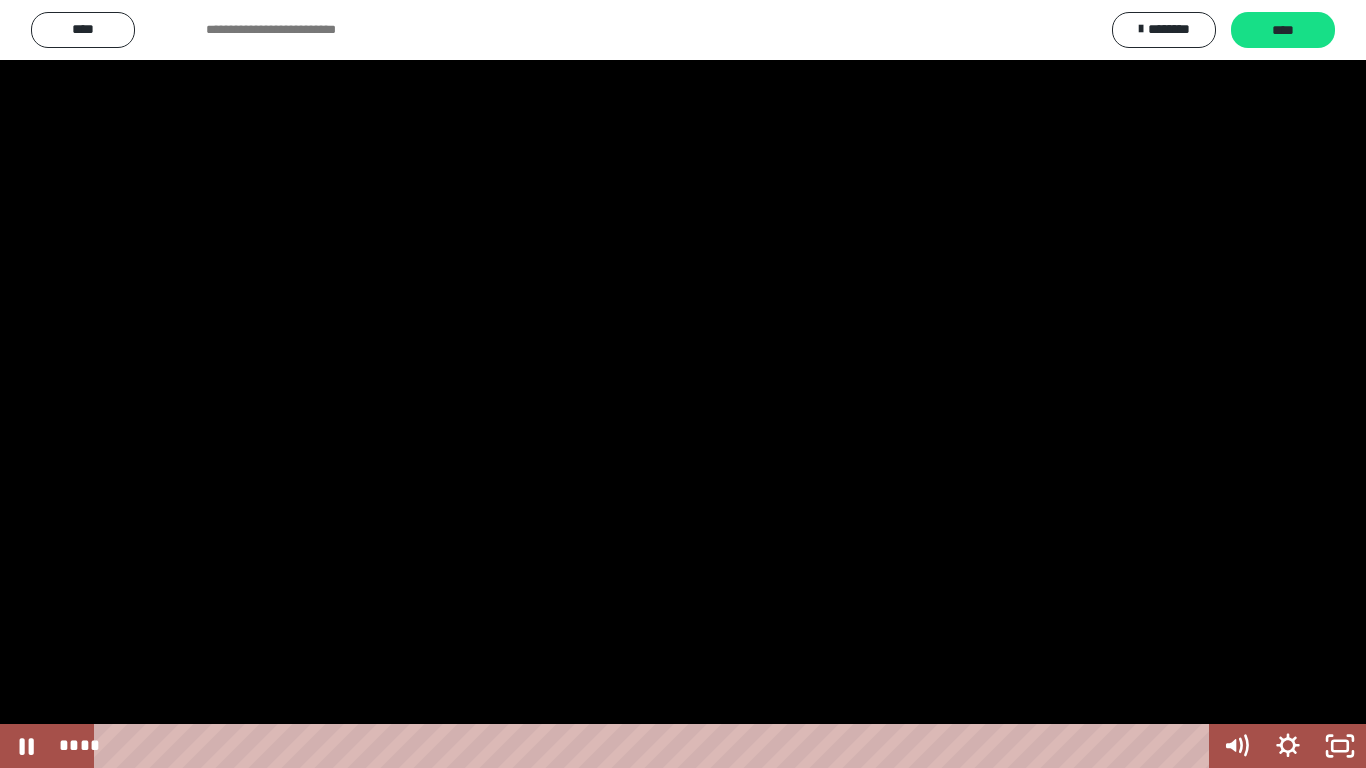 click at bounding box center [683, 384] 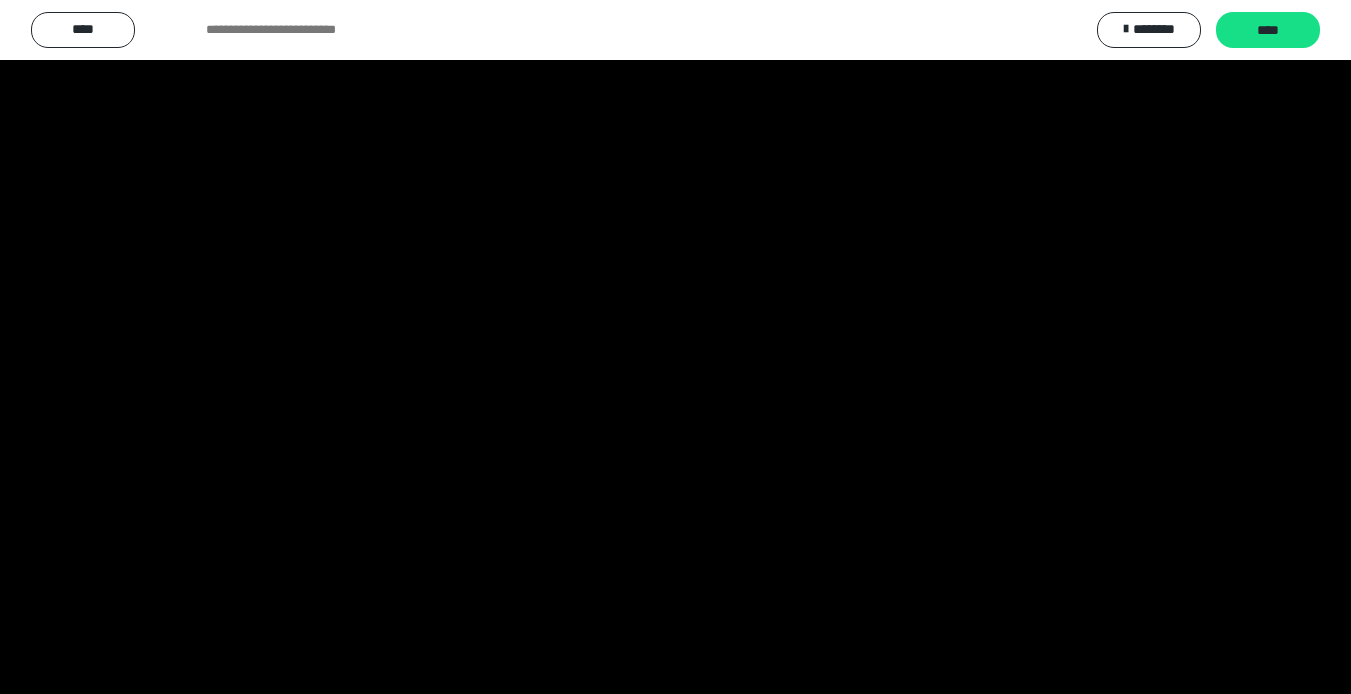 scroll, scrollTop: 0, scrollLeft: 0, axis: both 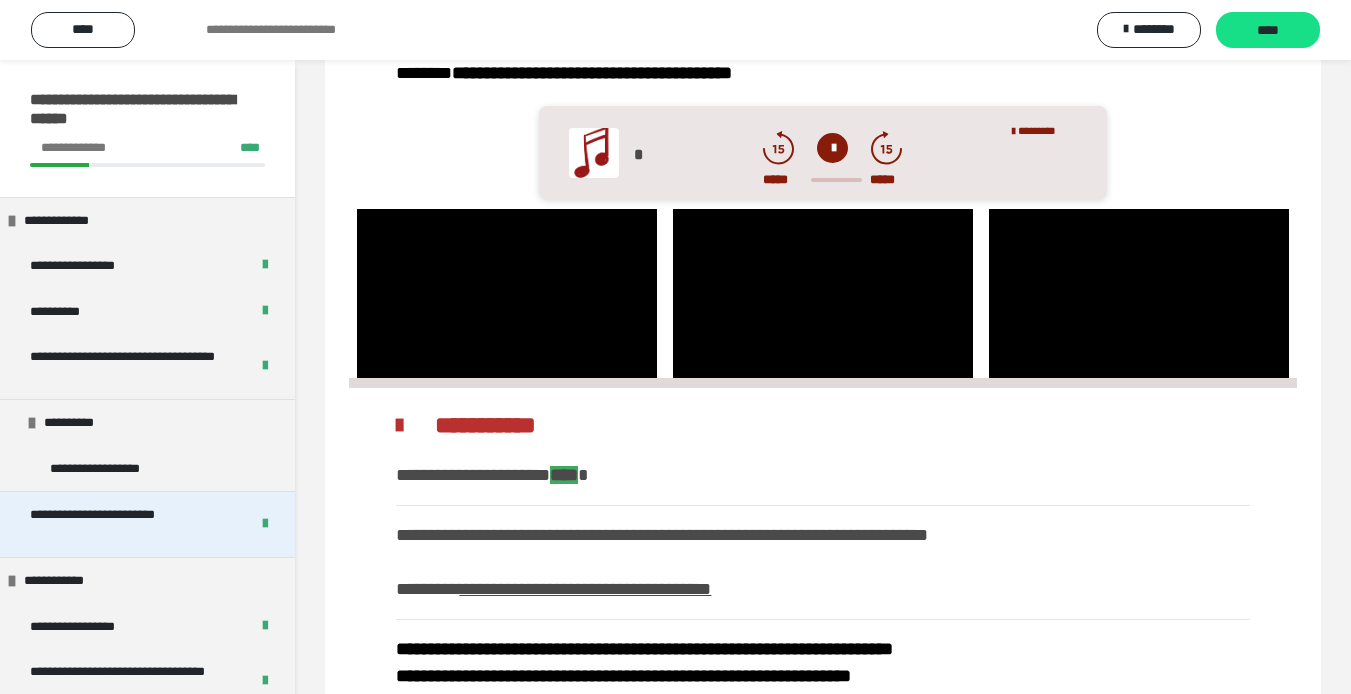 click on "**********" at bounding box center [124, 524] 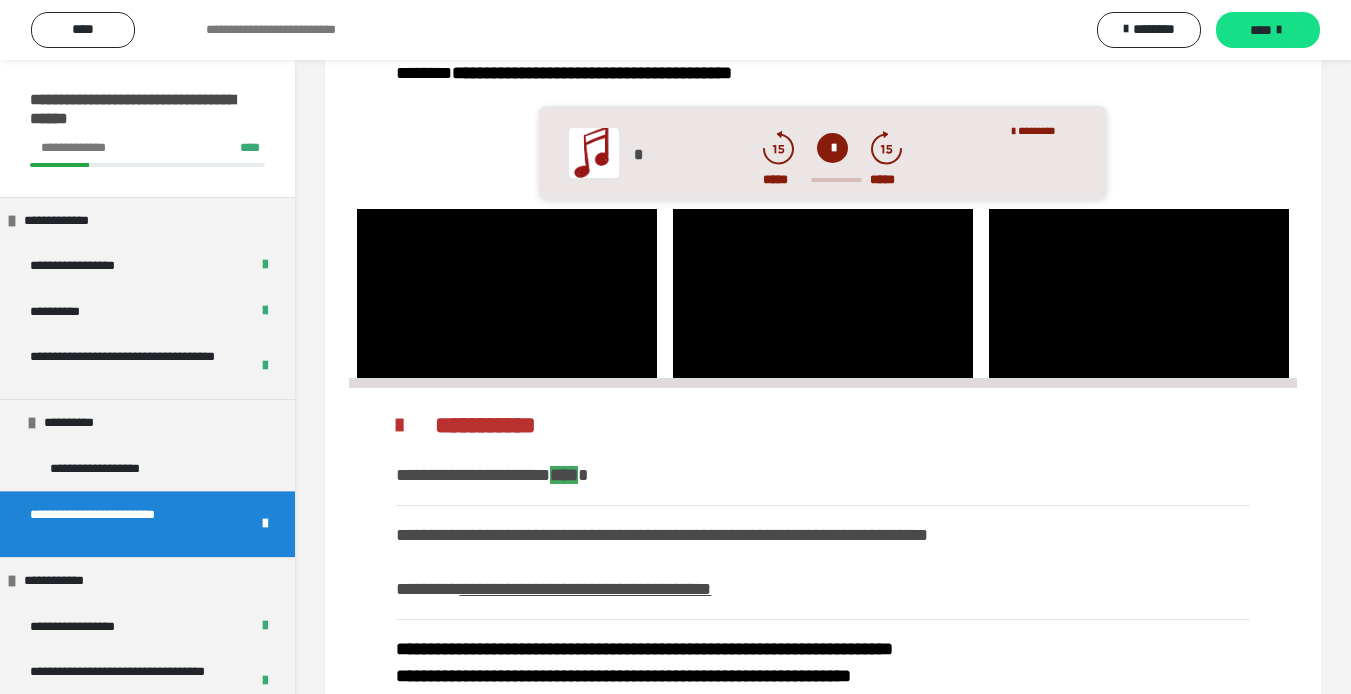 scroll, scrollTop: 60, scrollLeft: 0, axis: vertical 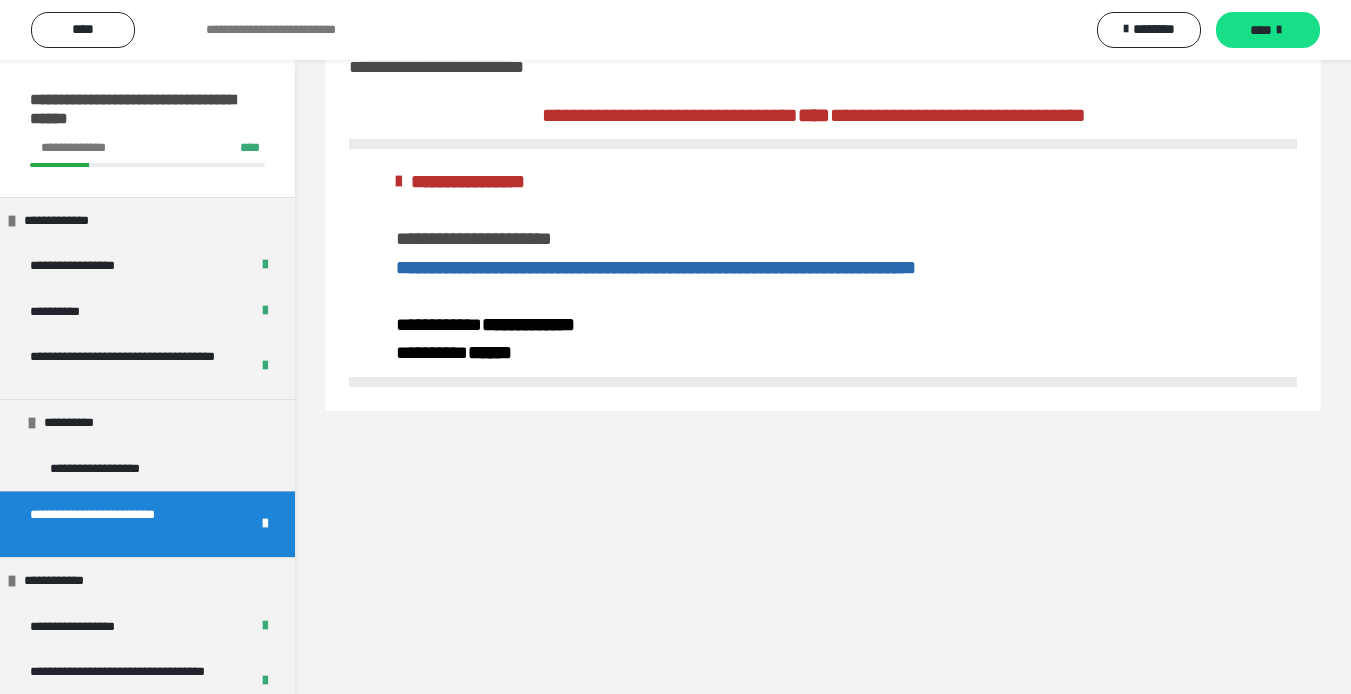 click on "**********" at bounding box center (656, 267) 